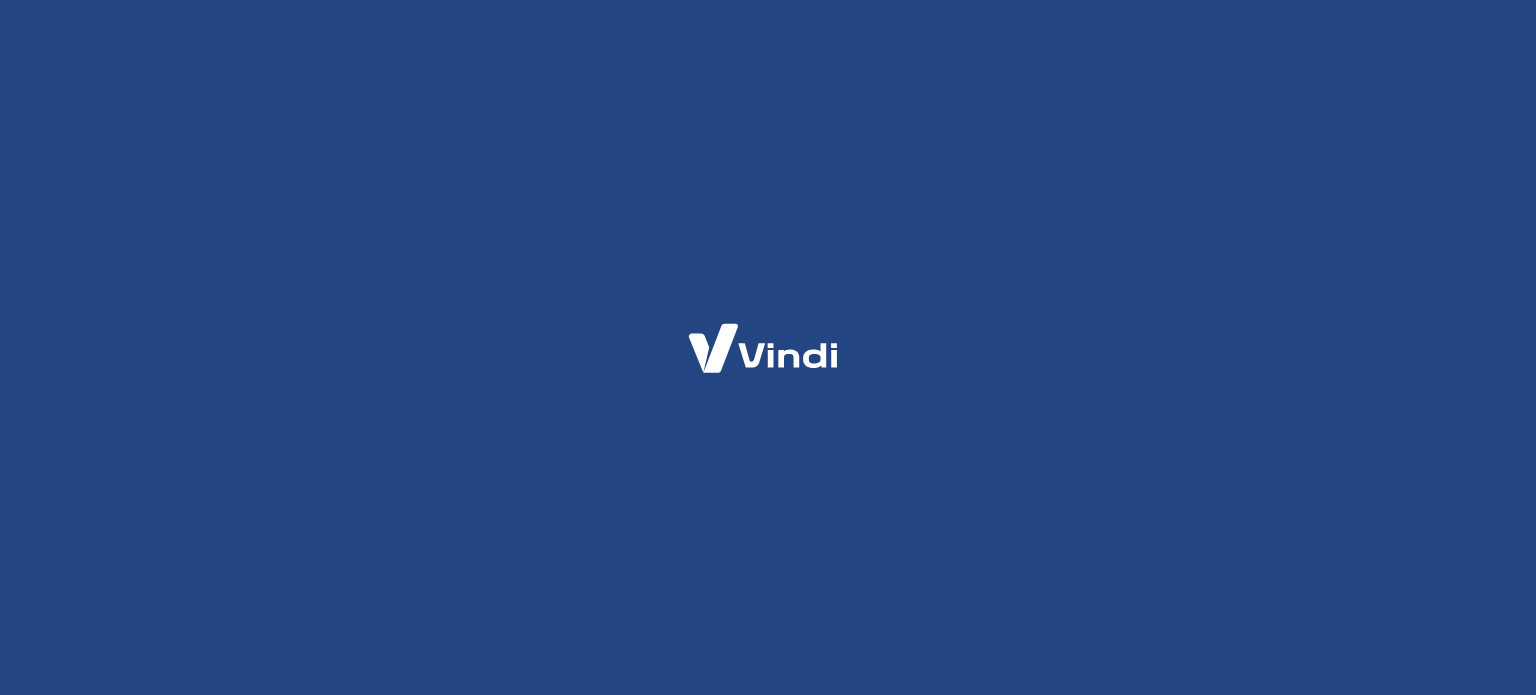 scroll, scrollTop: 0, scrollLeft: 0, axis: both 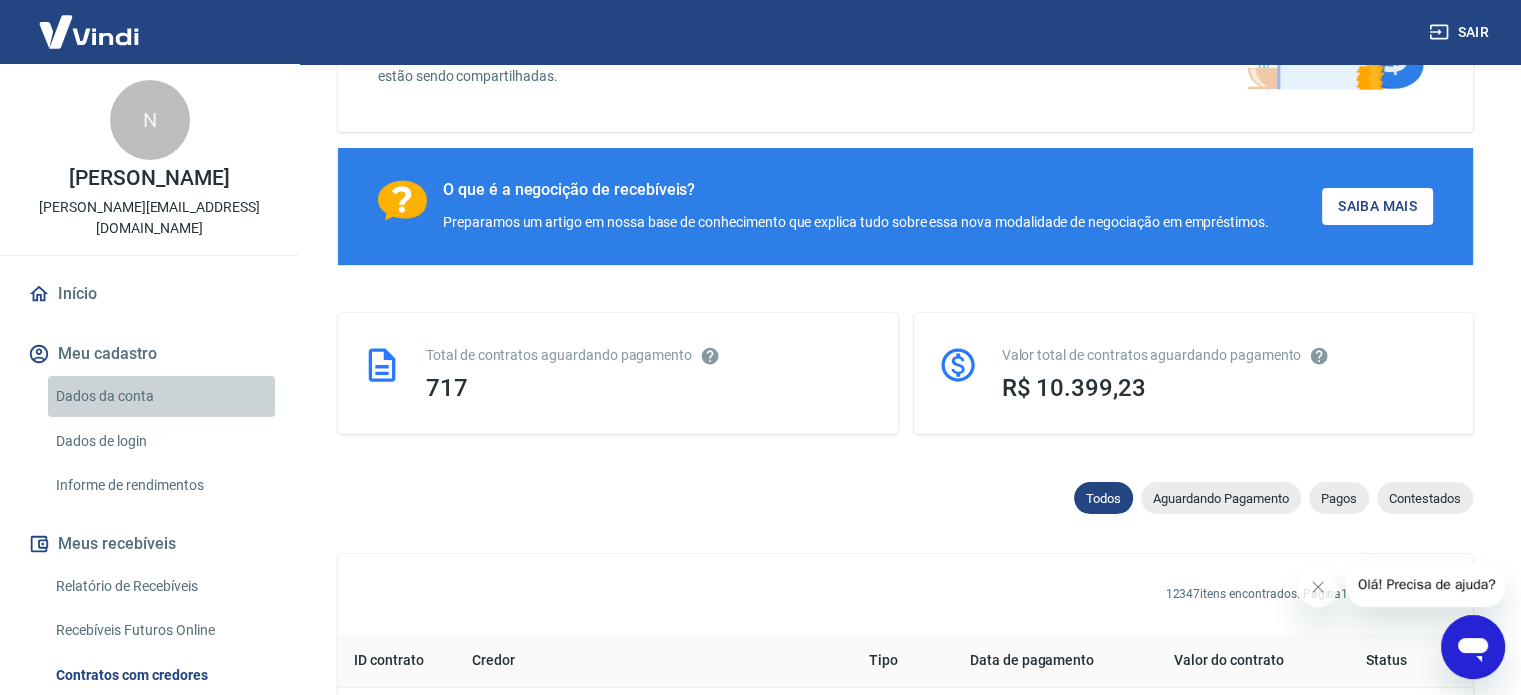 click on "Dados da conta" at bounding box center [161, 396] 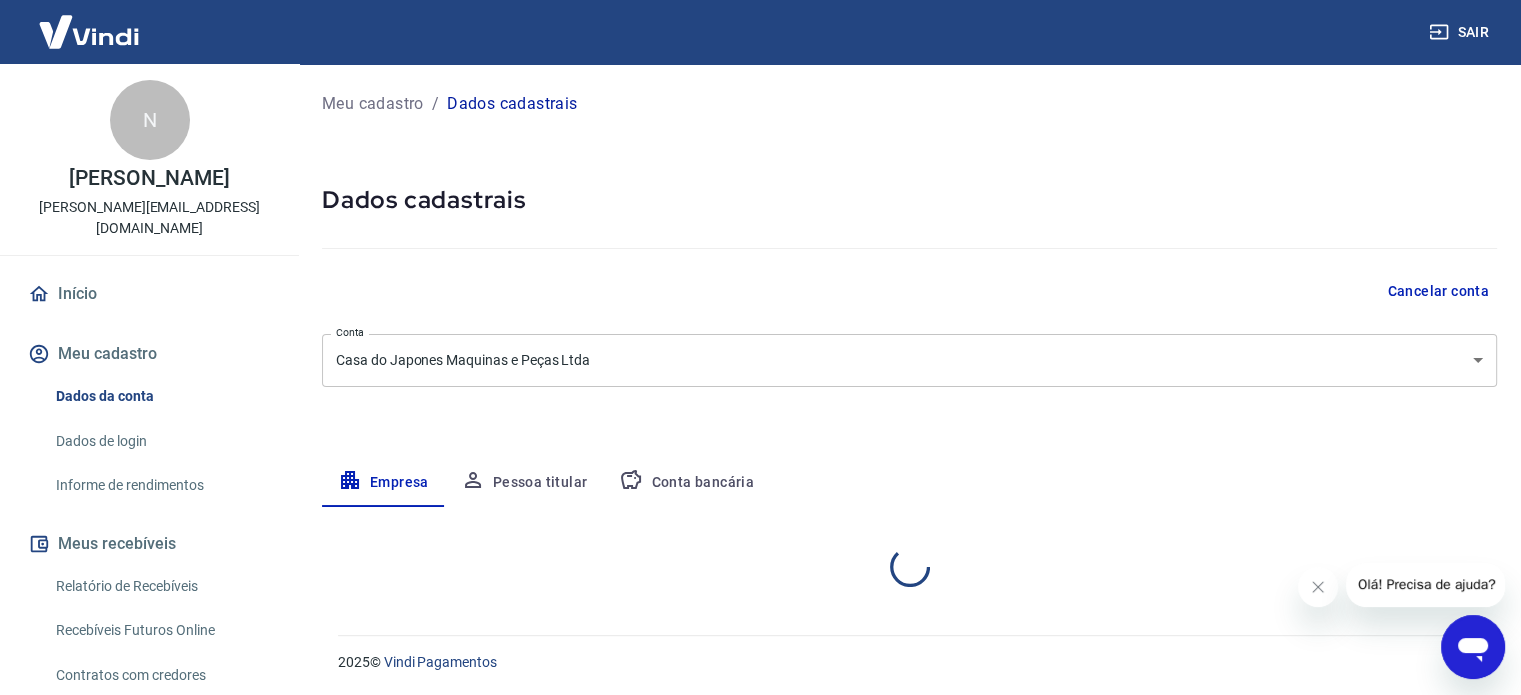 select on "BA" 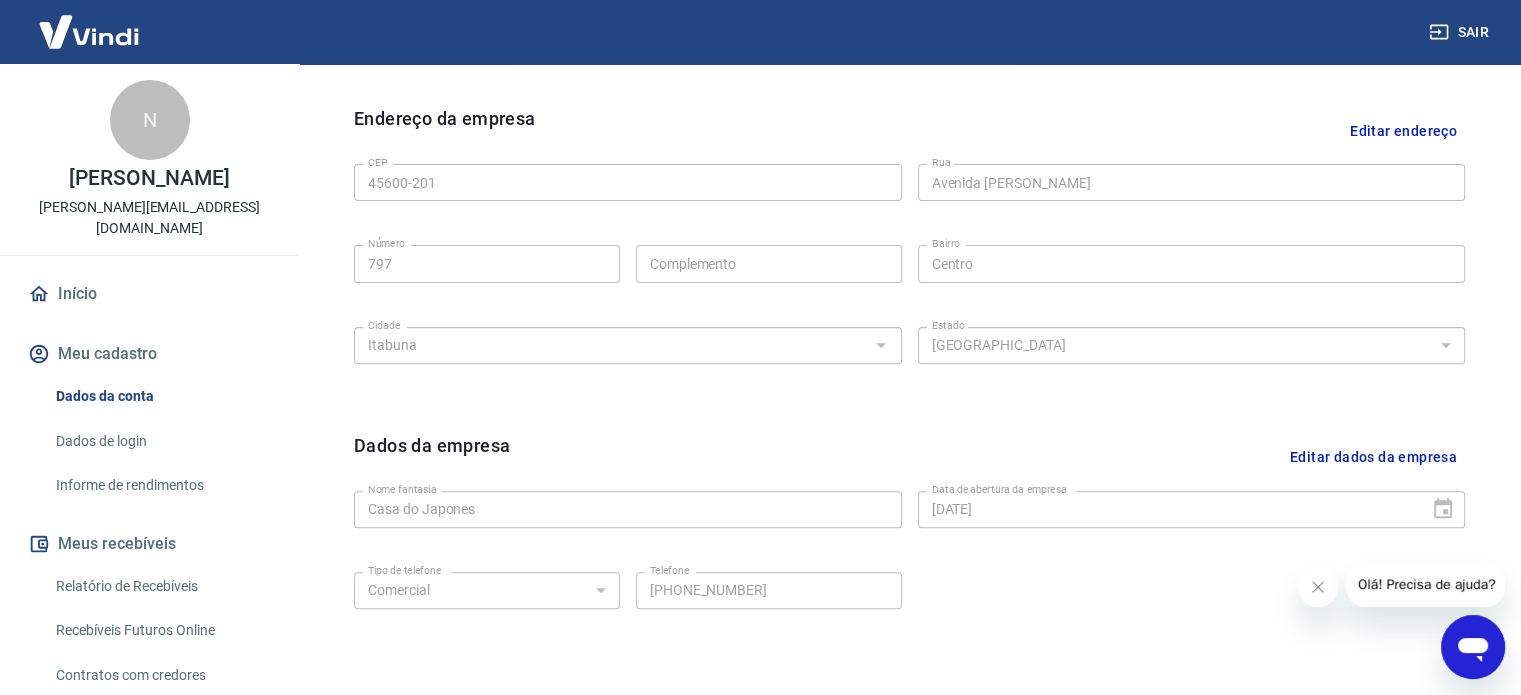 scroll, scrollTop: 746, scrollLeft: 0, axis: vertical 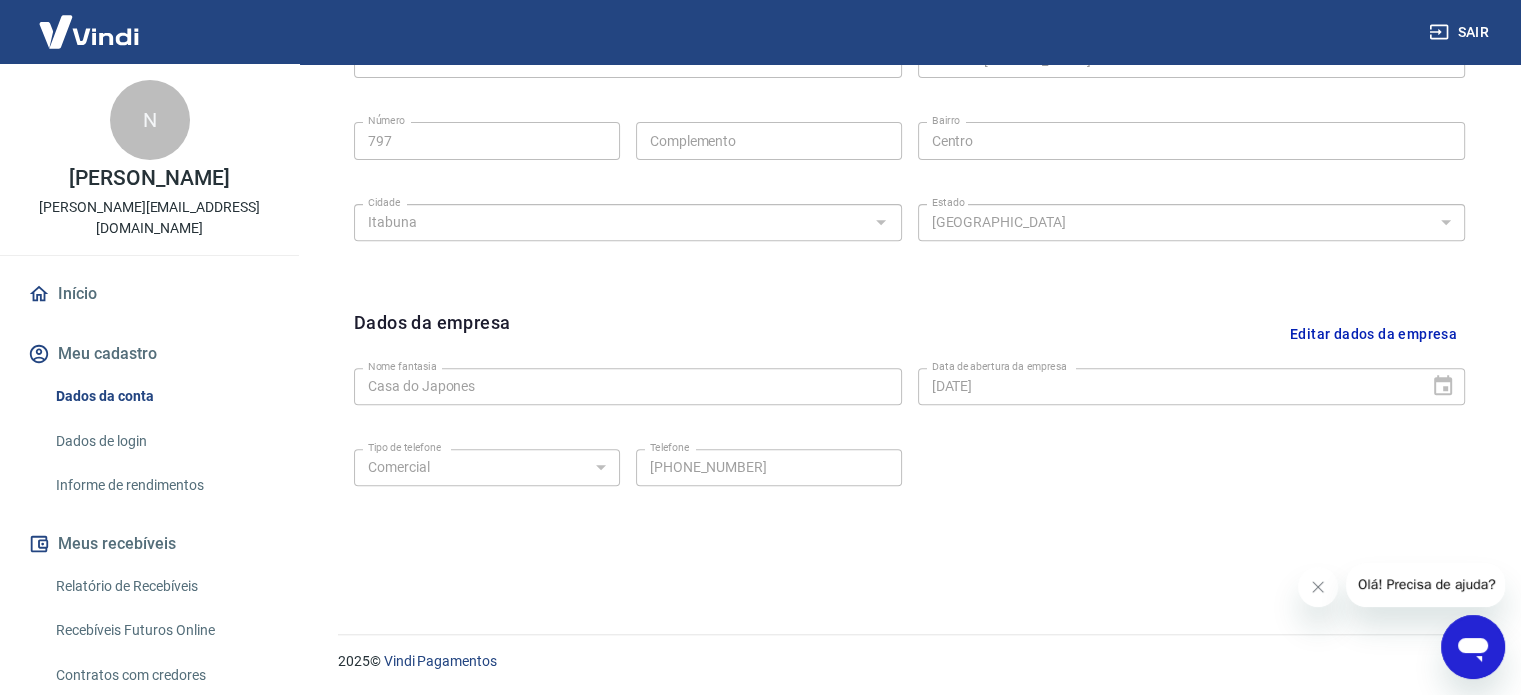click on "Início" at bounding box center [149, 294] 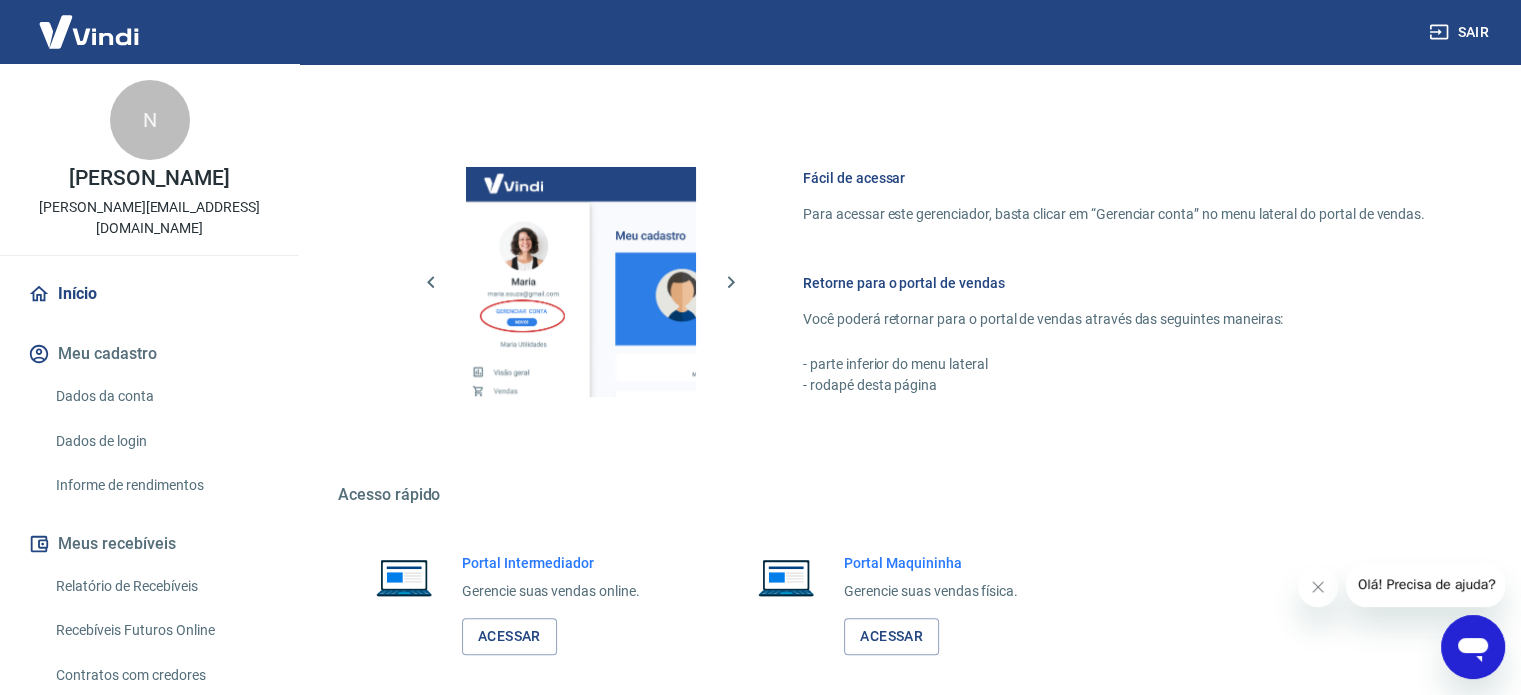 scroll, scrollTop: 883, scrollLeft: 0, axis: vertical 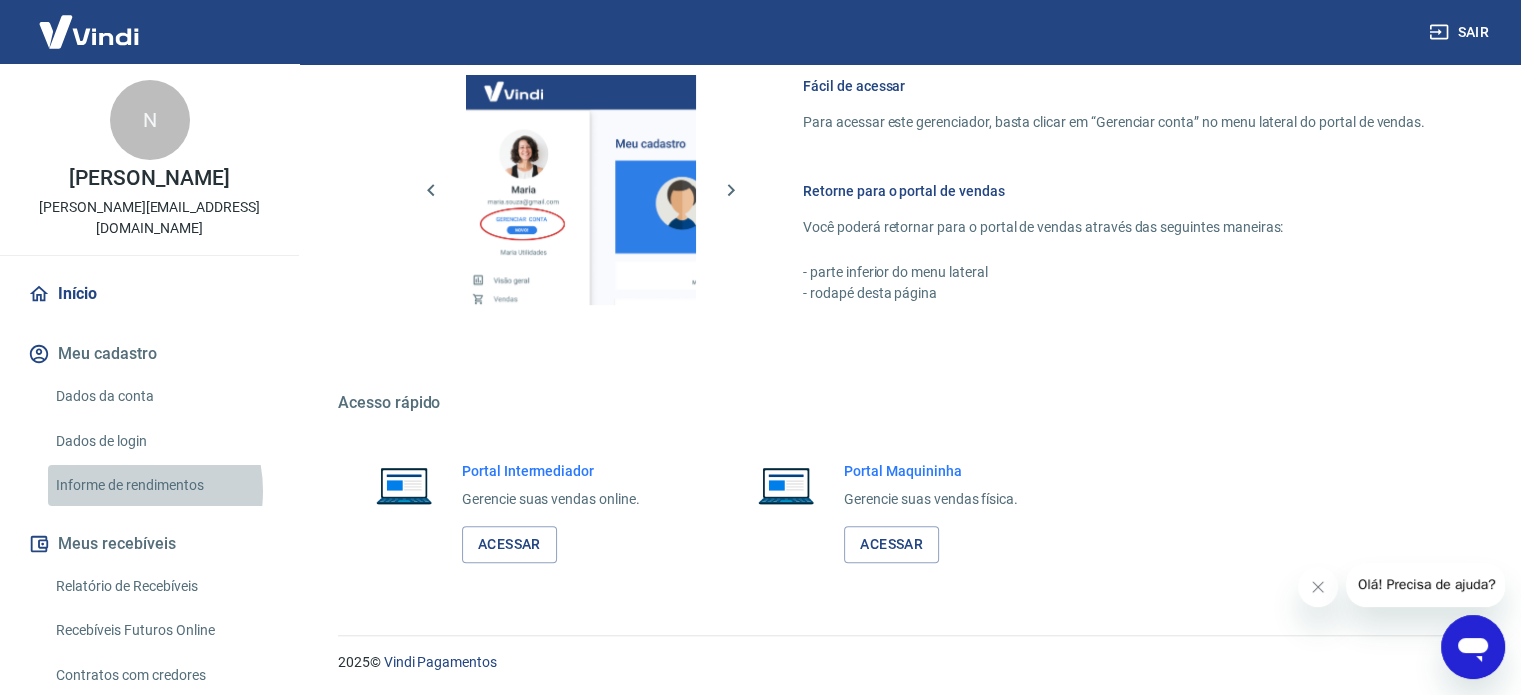 click on "Informe de rendimentos" at bounding box center (161, 485) 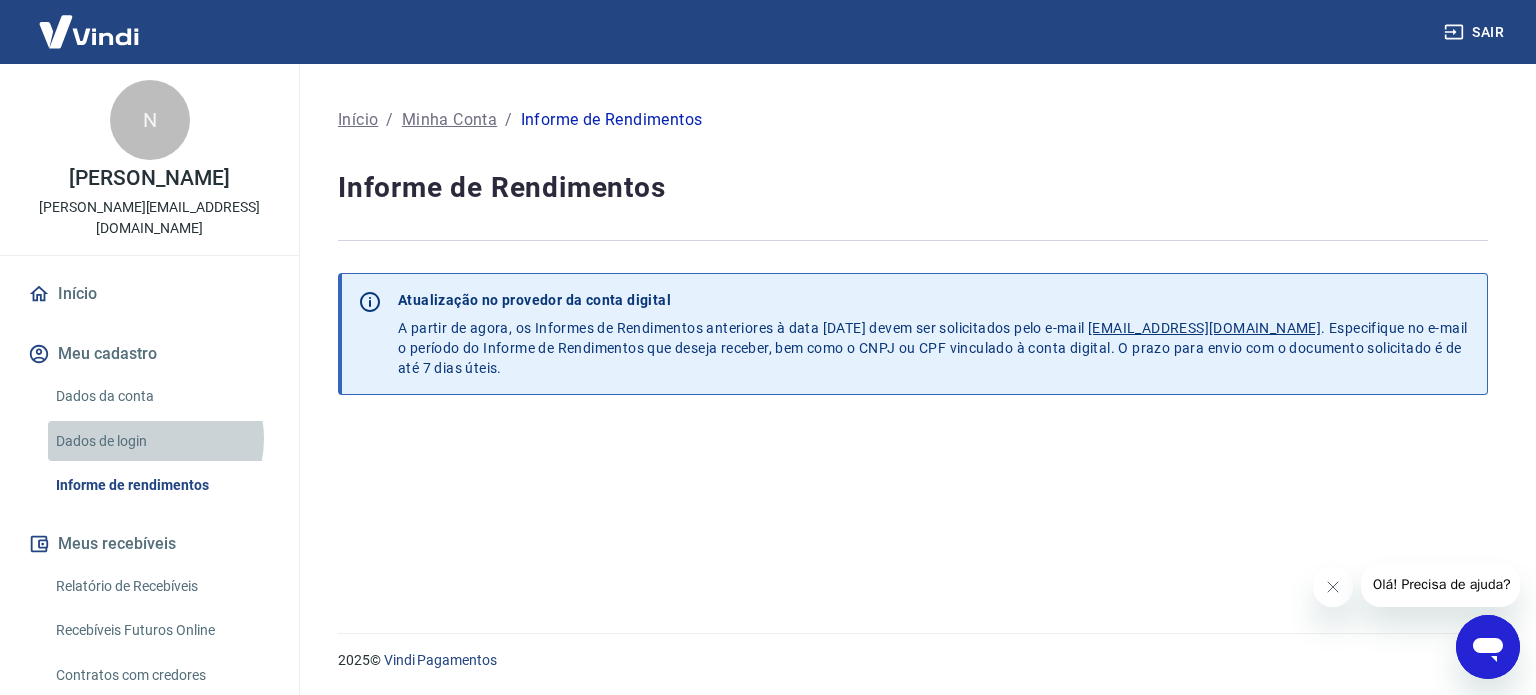 click on "Dados de login" at bounding box center [161, 441] 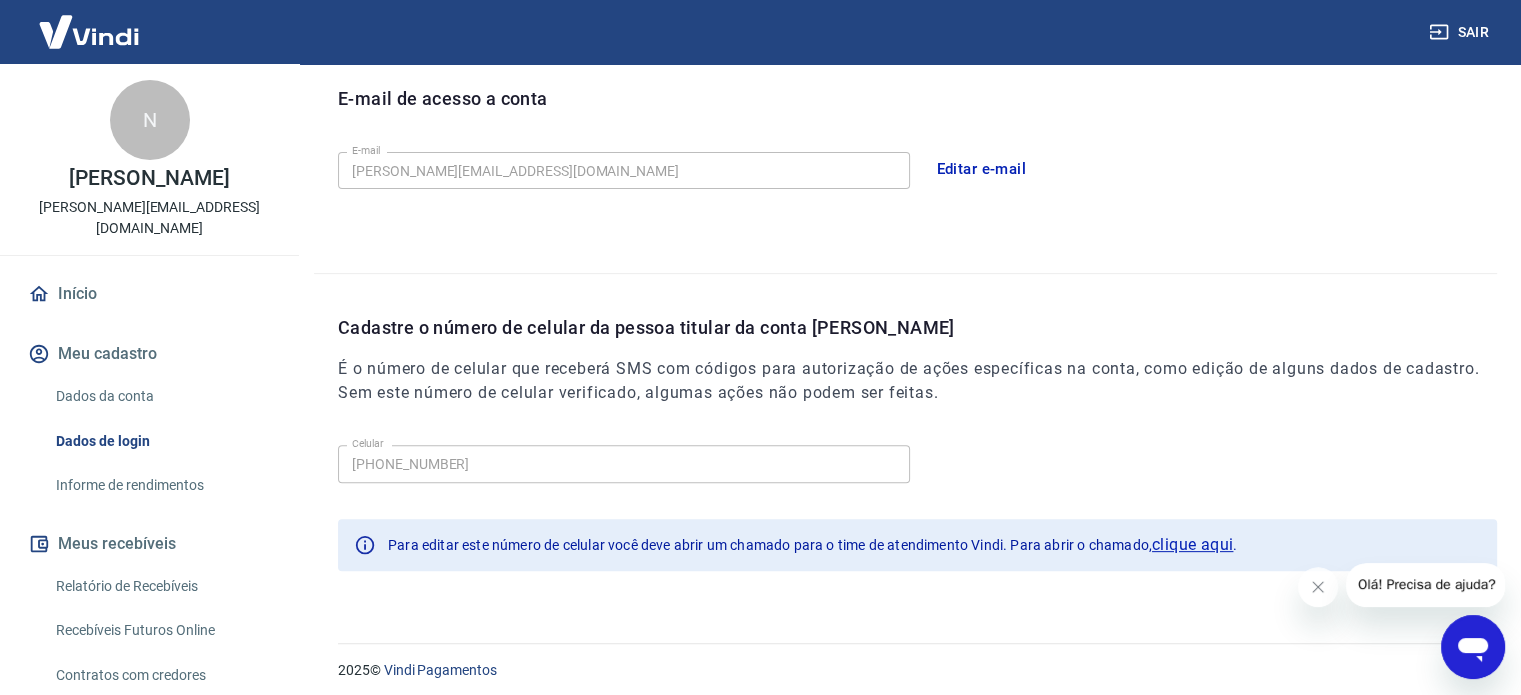 scroll, scrollTop: 568, scrollLeft: 0, axis: vertical 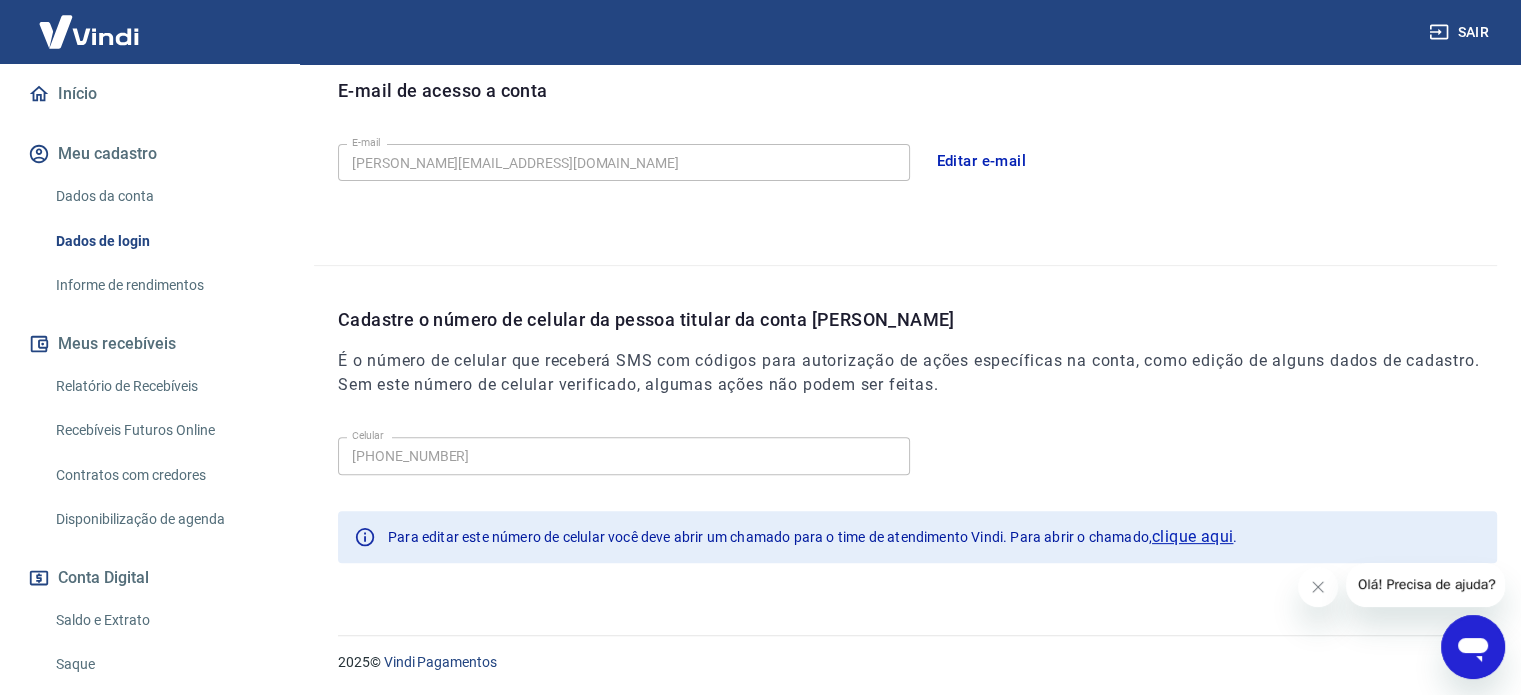 click on "Relatório de Recebíveis" at bounding box center (161, 386) 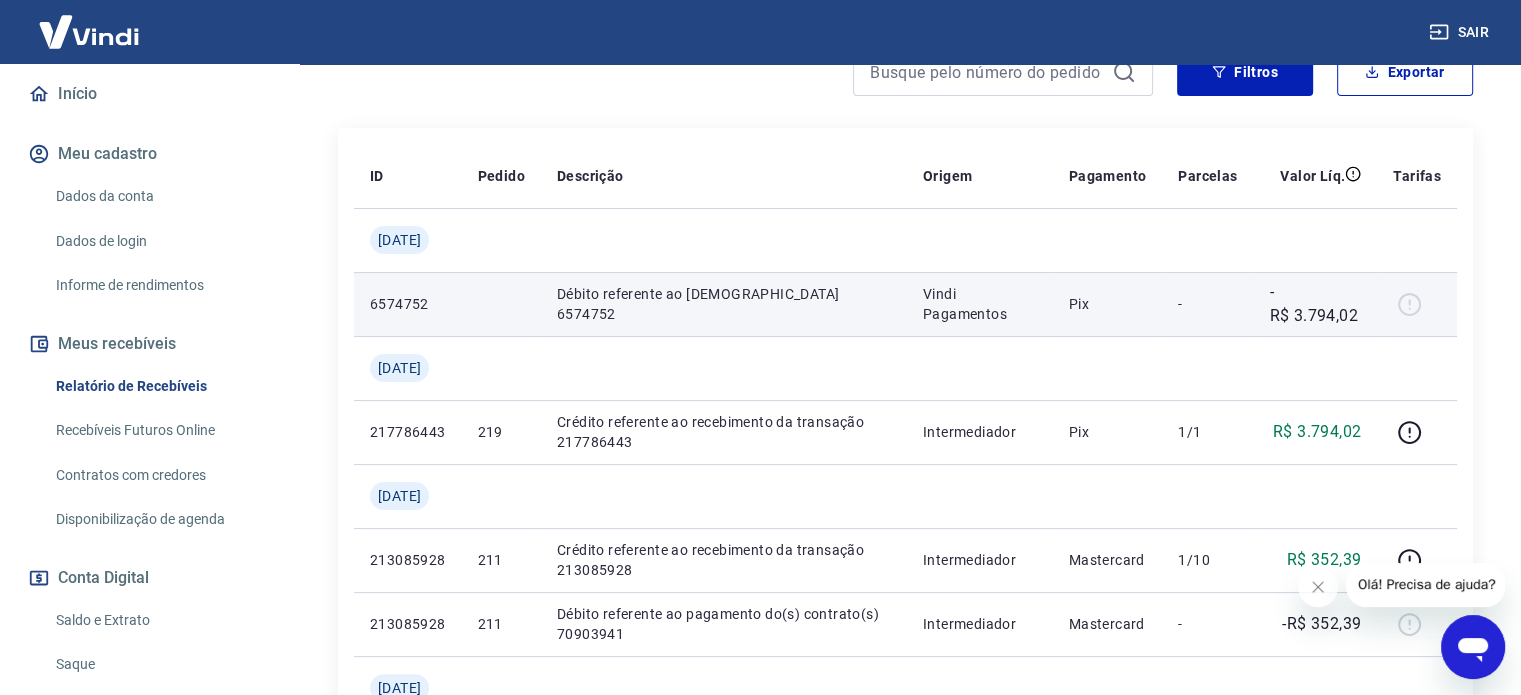 scroll, scrollTop: 300, scrollLeft: 0, axis: vertical 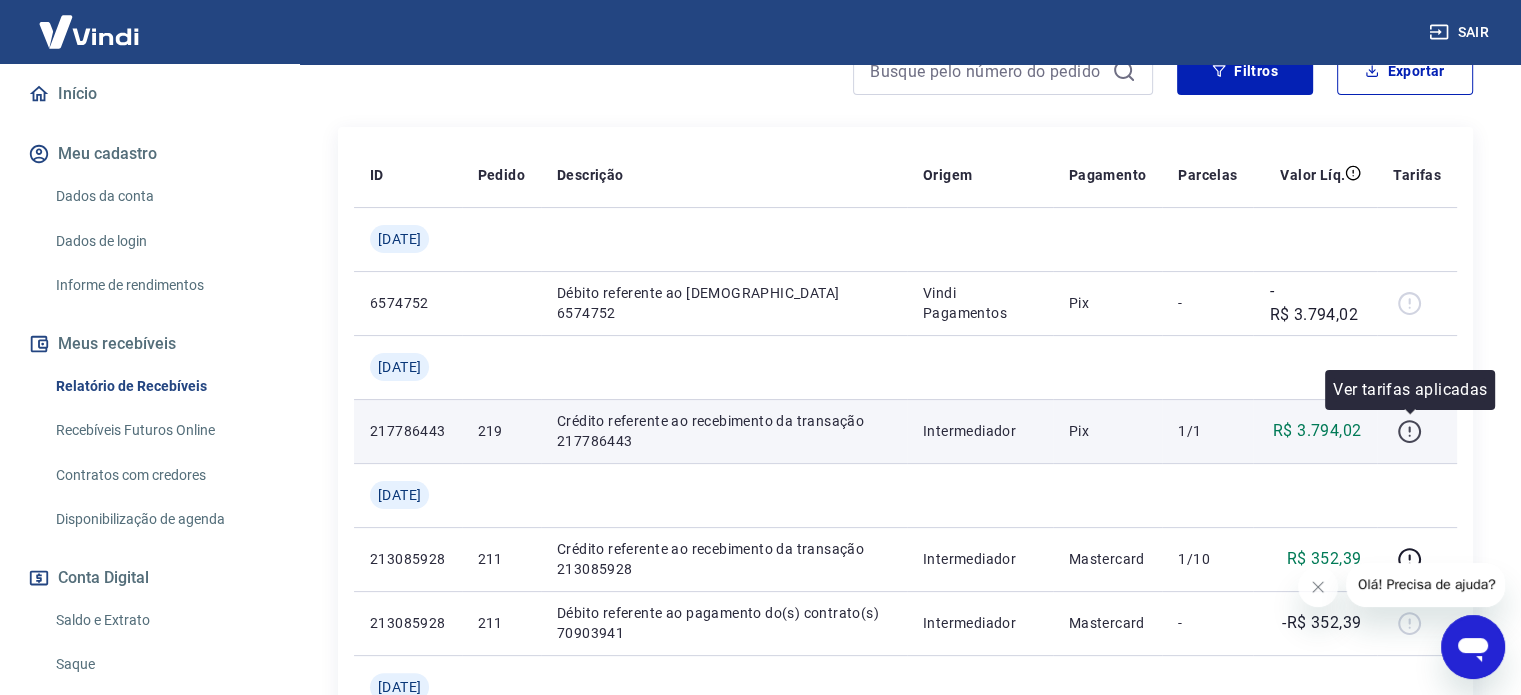 click 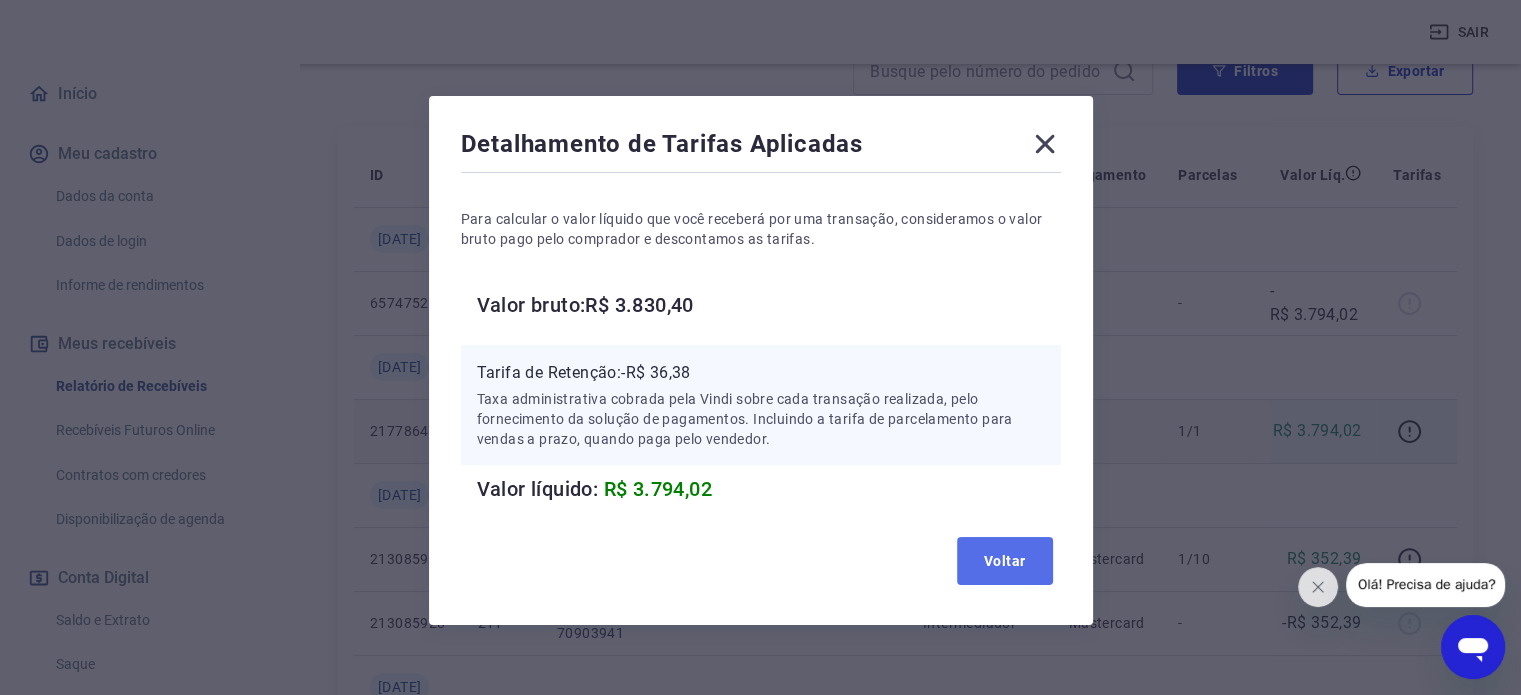 click on "Voltar" at bounding box center [1005, 561] 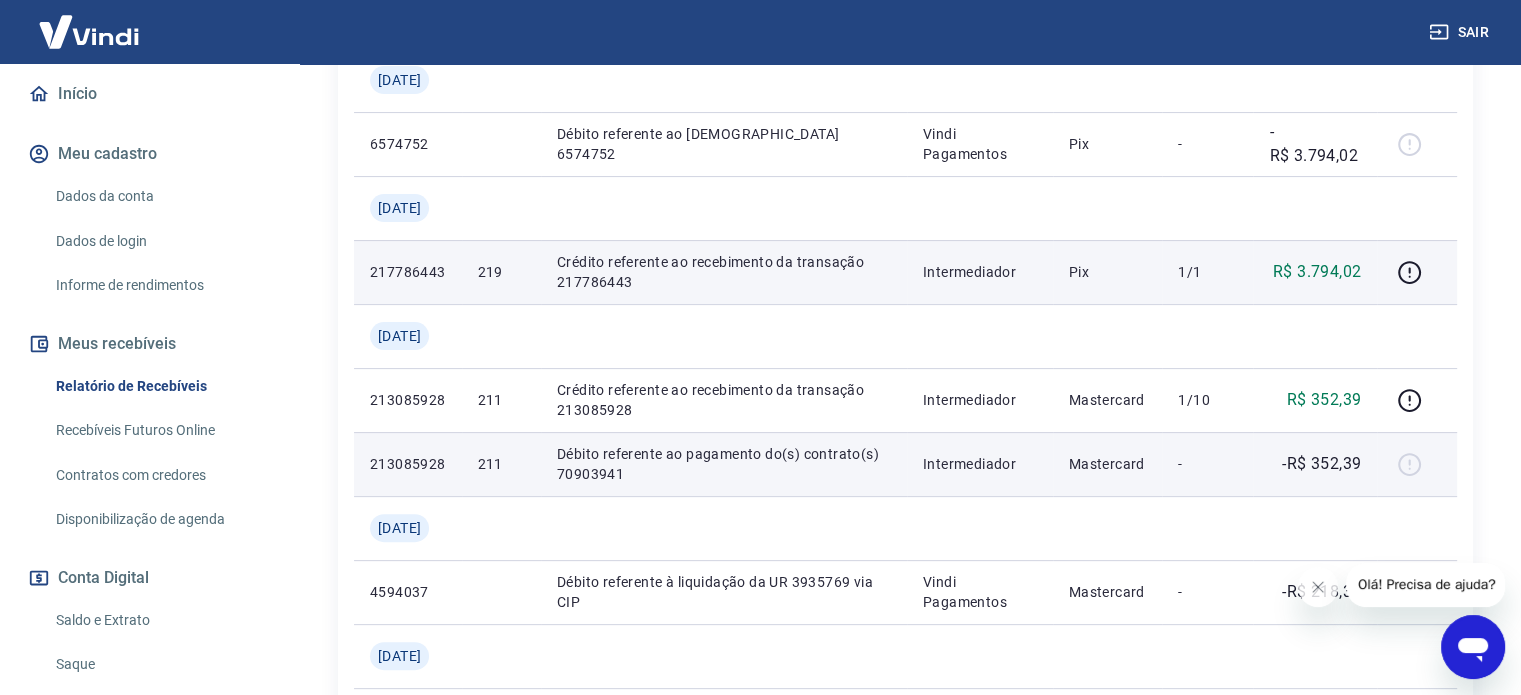 scroll, scrollTop: 500, scrollLeft: 0, axis: vertical 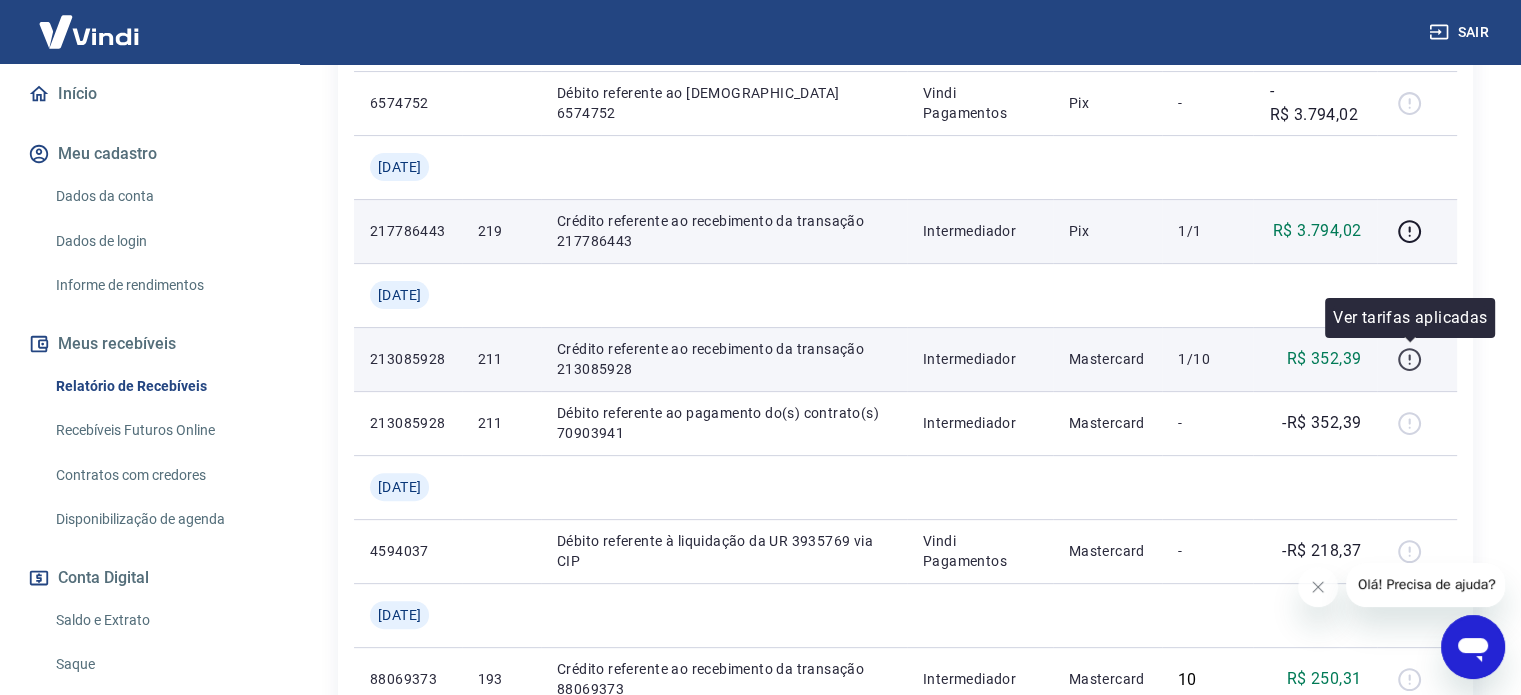 click 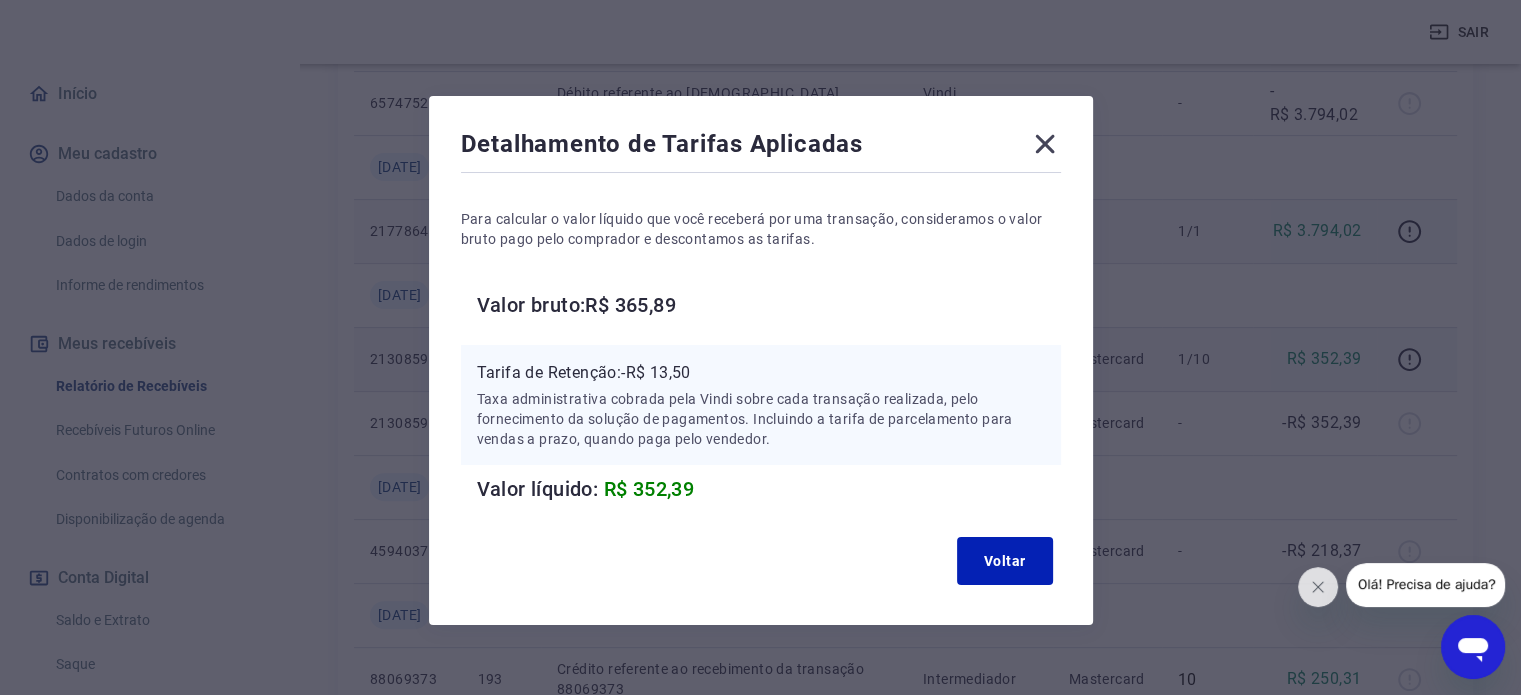 type 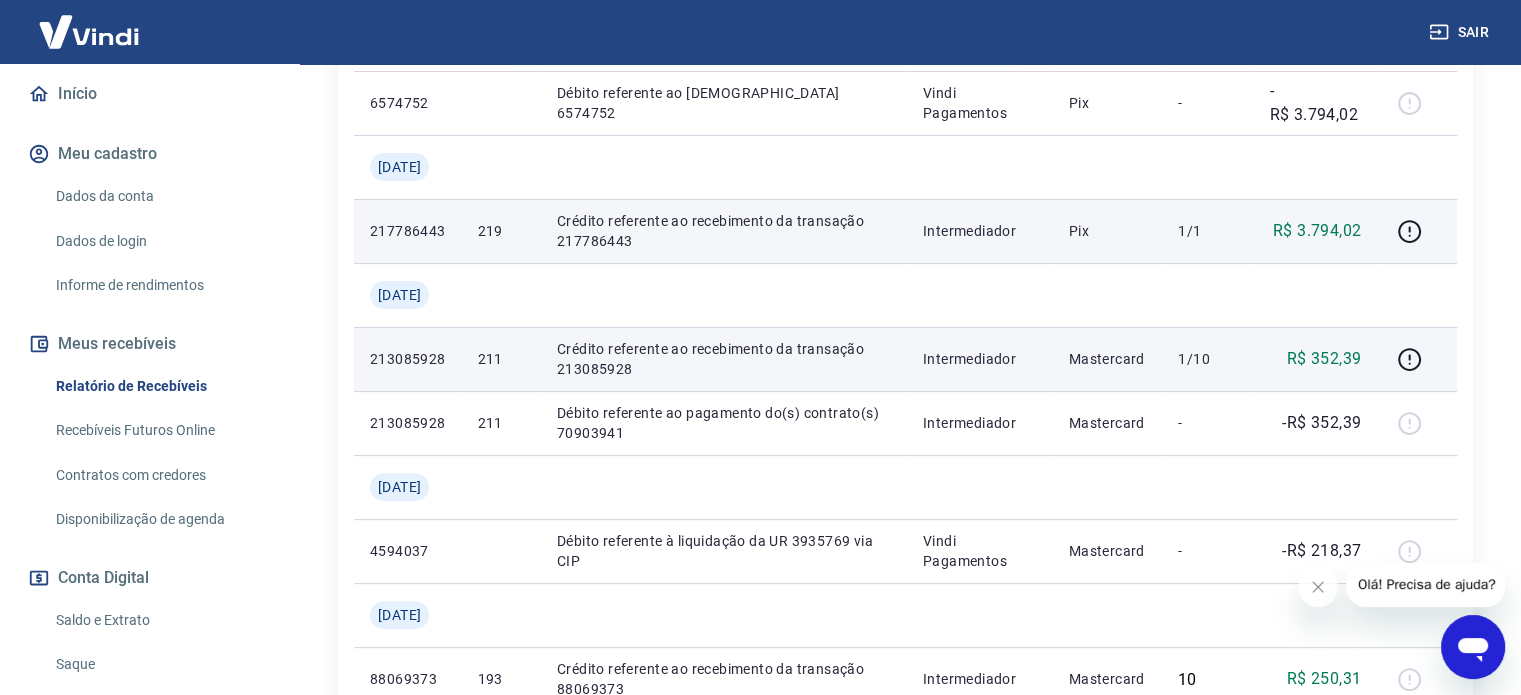 click 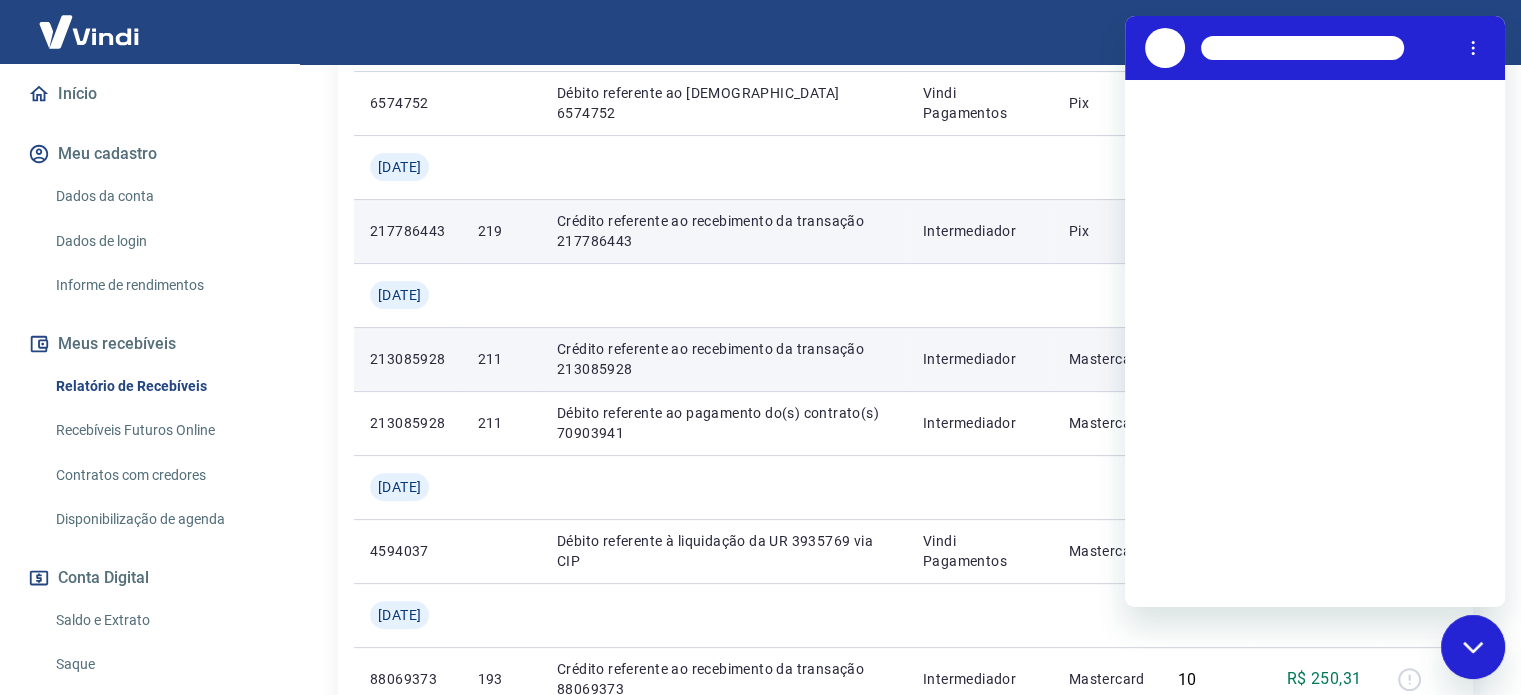 scroll, scrollTop: 0, scrollLeft: 0, axis: both 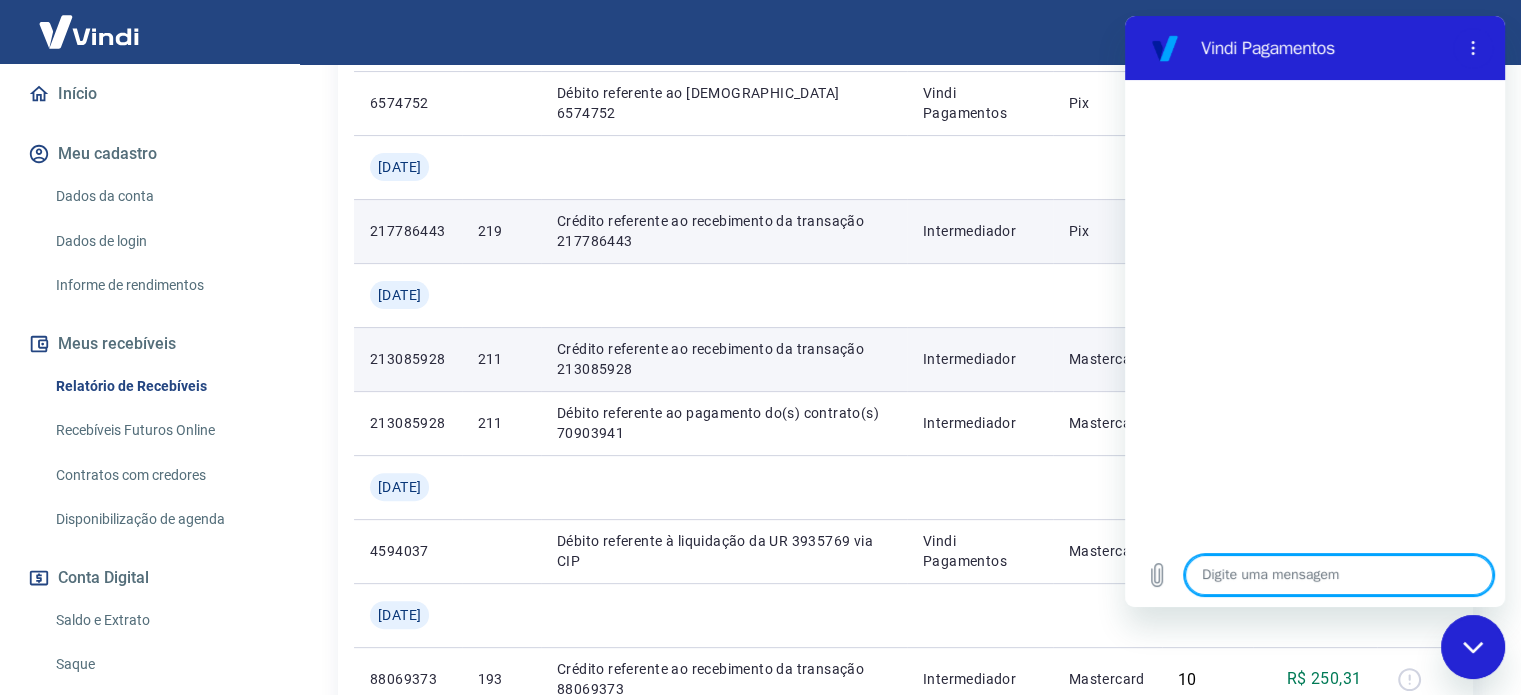 type on "x" 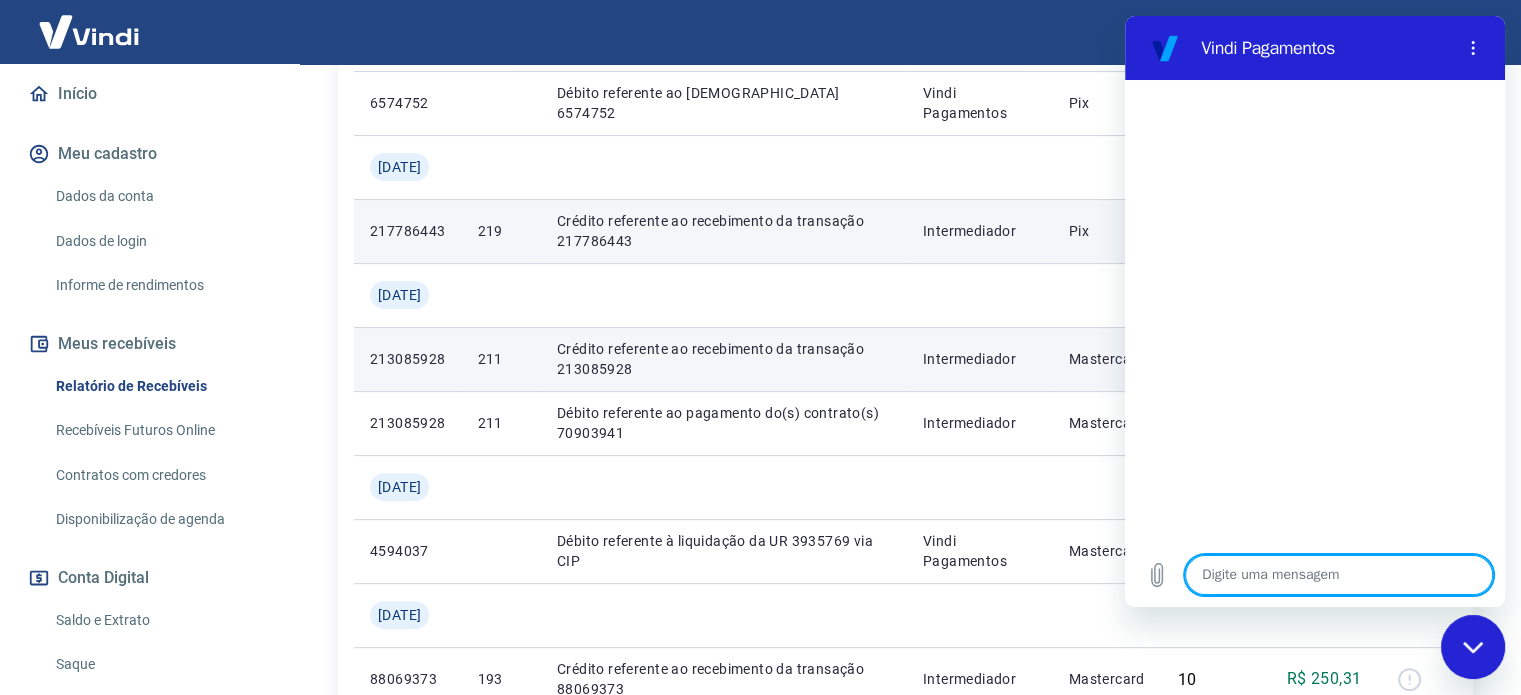 type on "o" 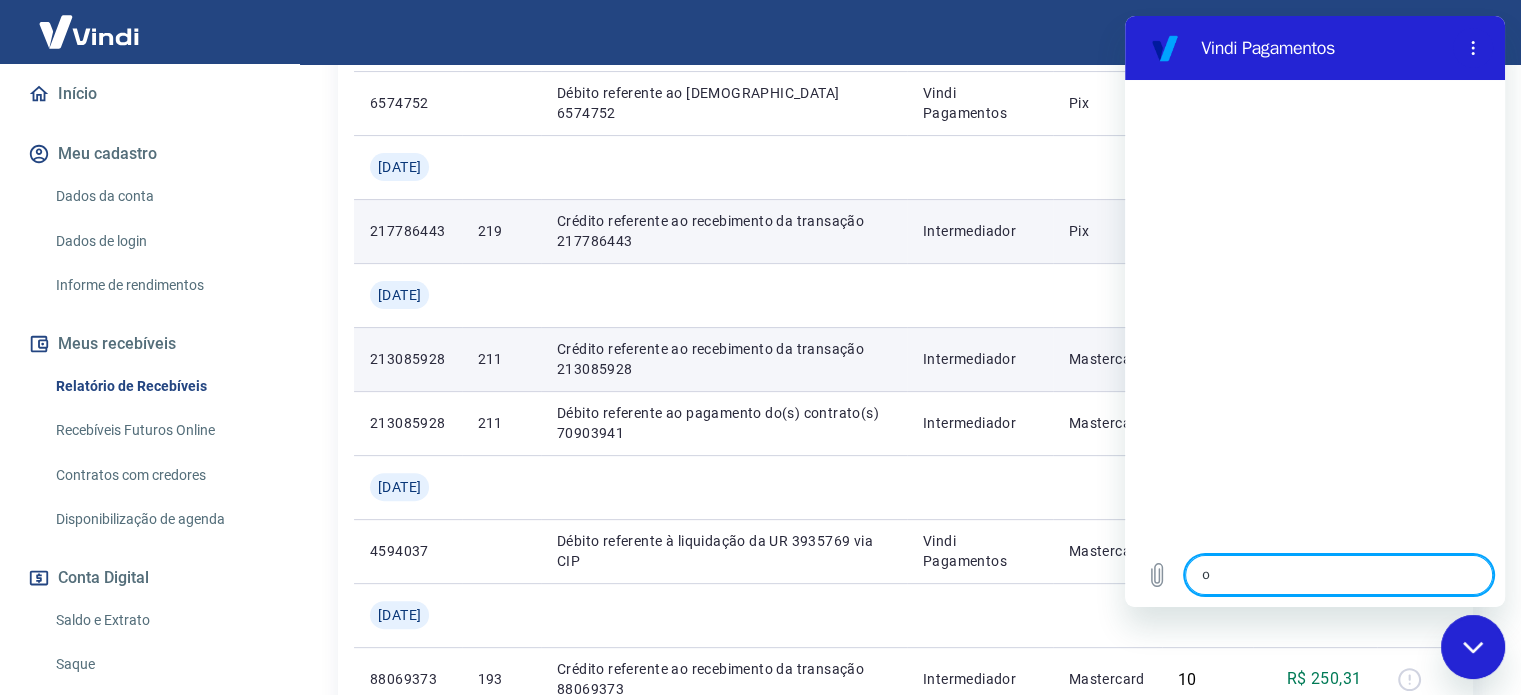 type on "oi" 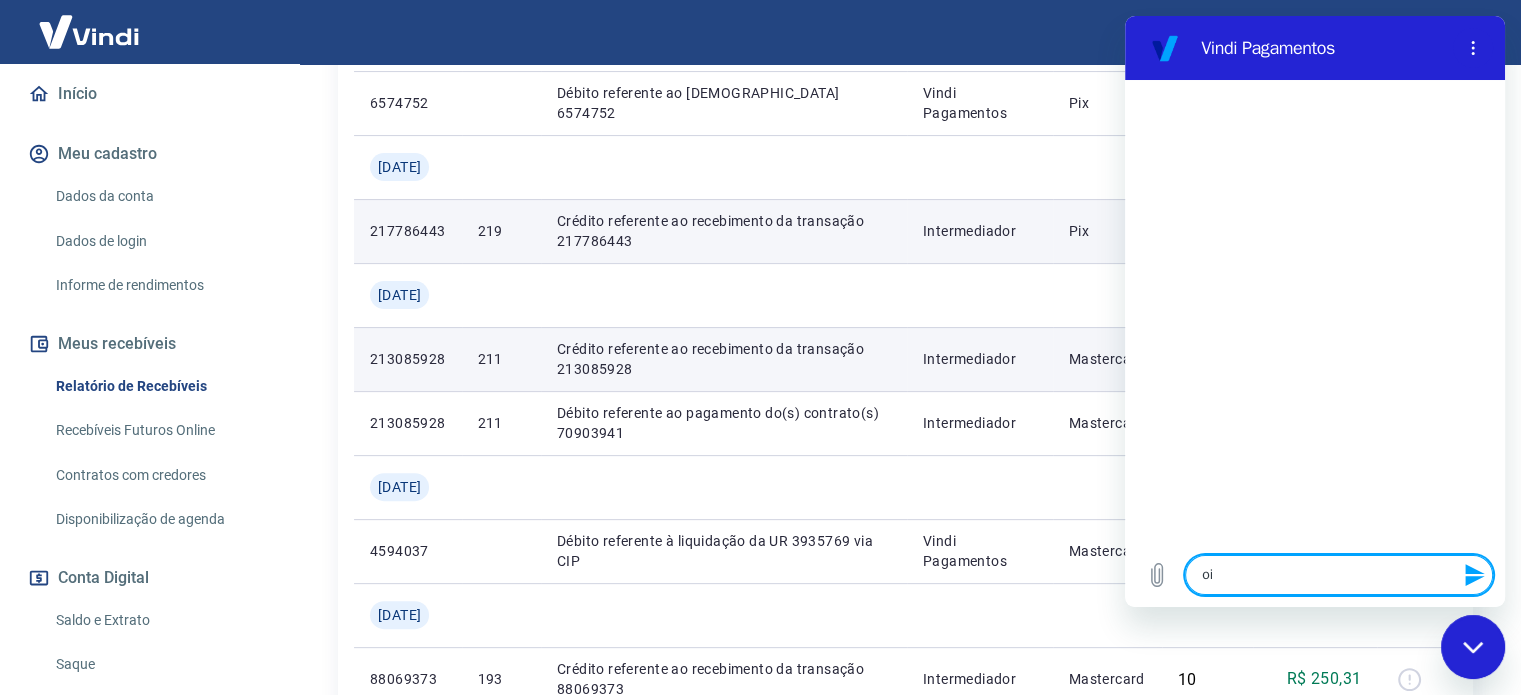 type 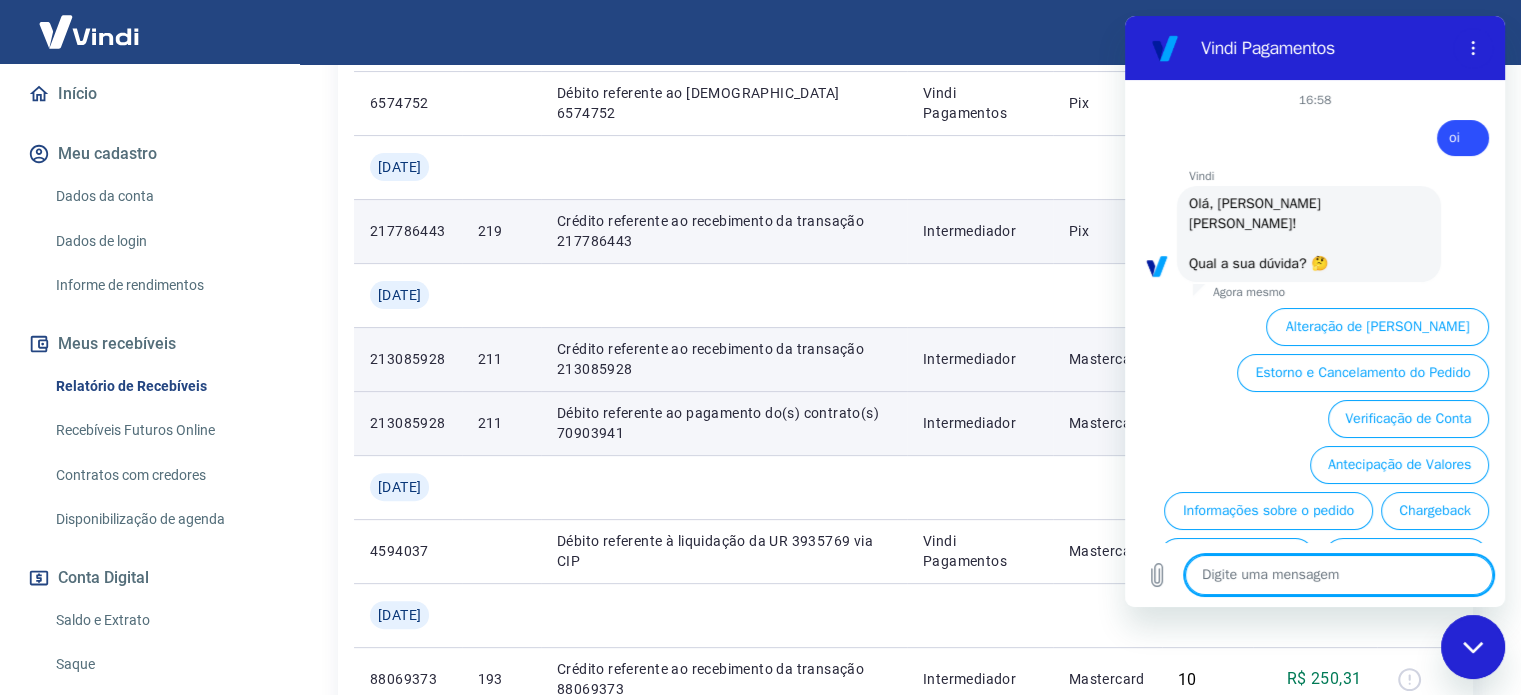 scroll, scrollTop: 106, scrollLeft: 0, axis: vertical 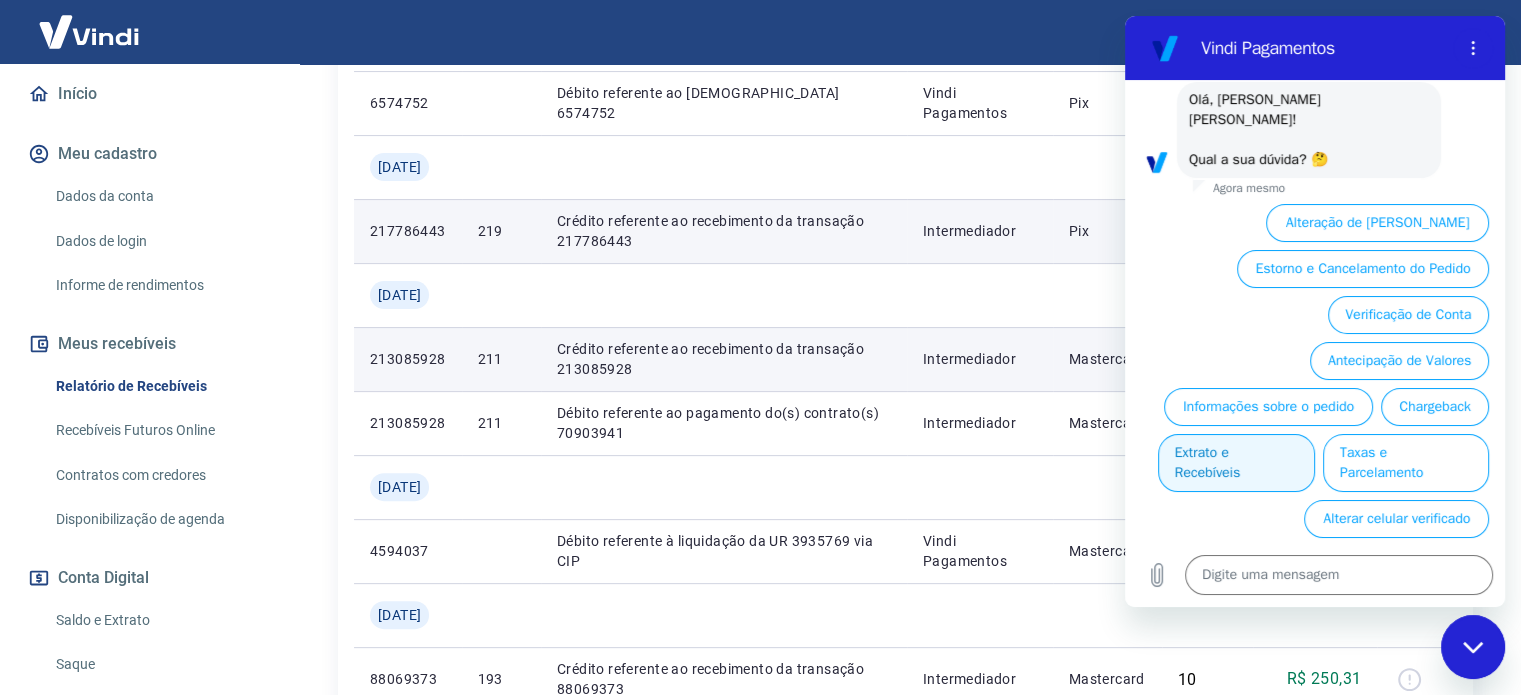 click on "Extrato e Recebíveis" at bounding box center (1236, 463) 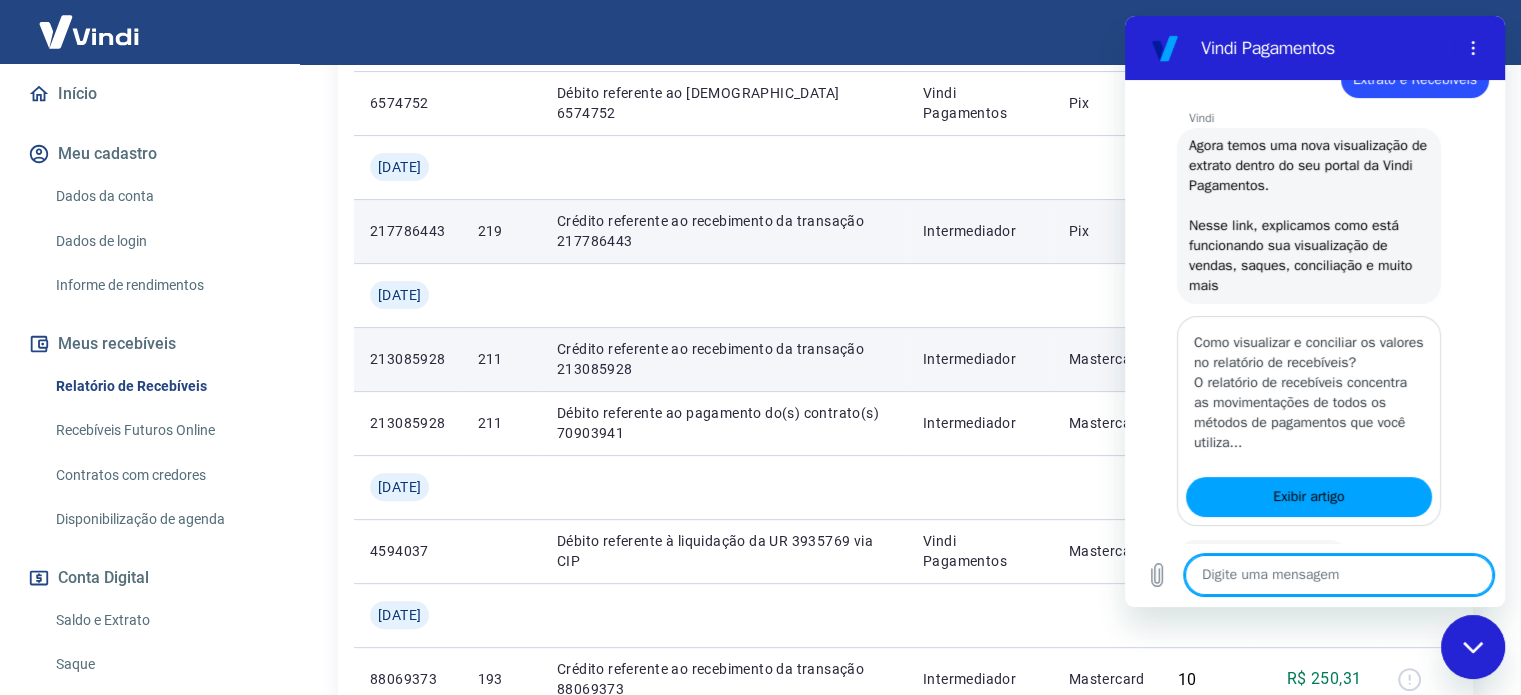 scroll, scrollTop: 332, scrollLeft: 0, axis: vertical 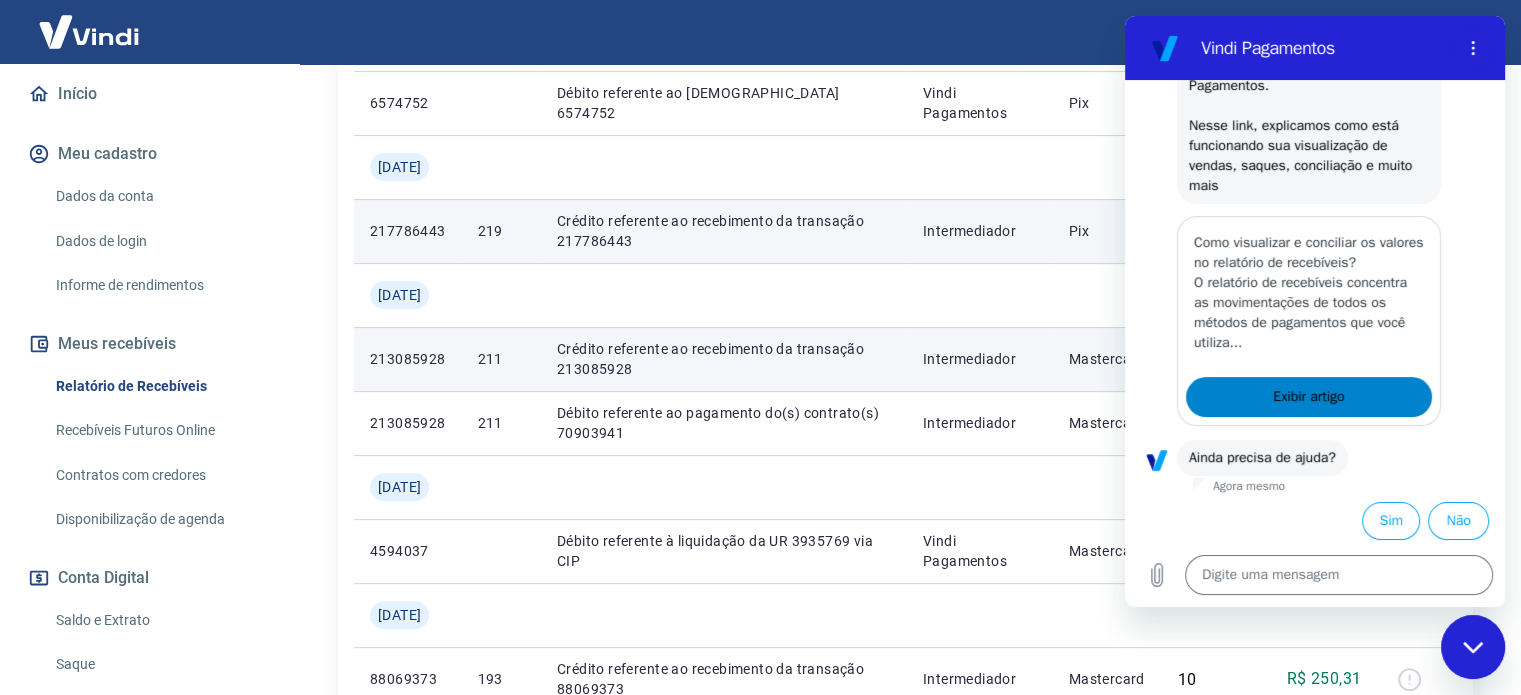 click on "Exibir artigo" at bounding box center (1308, 397) 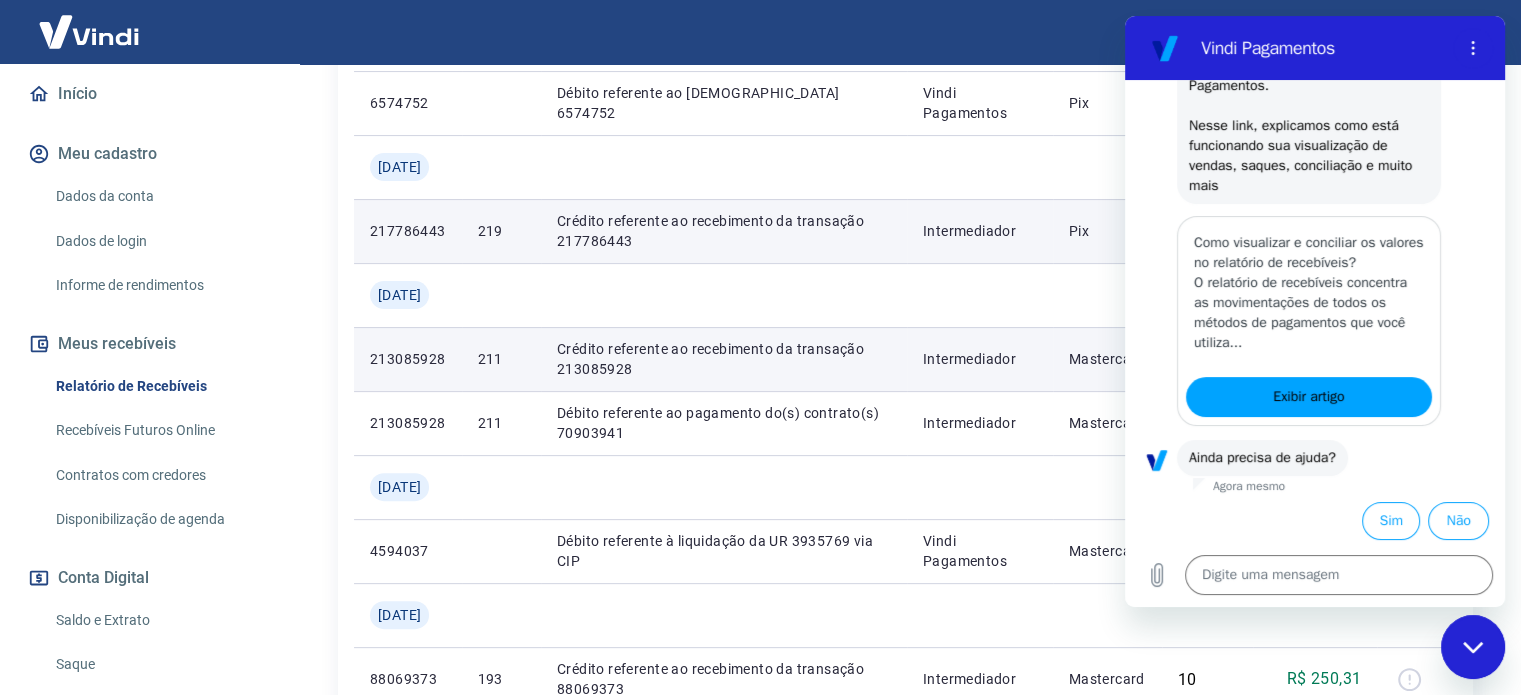 scroll, scrollTop: 0, scrollLeft: 0, axis: both 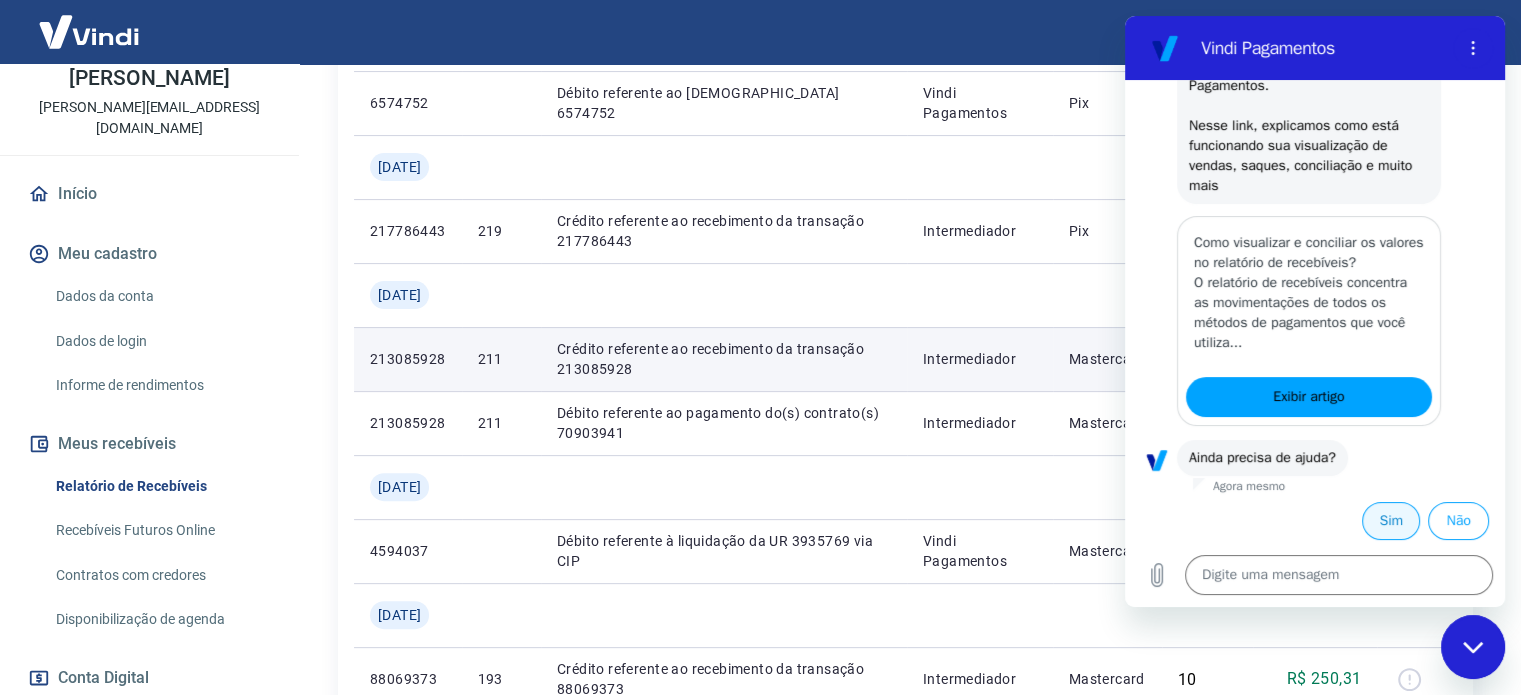 click on "Sim" at bounding box center [1391, 521] 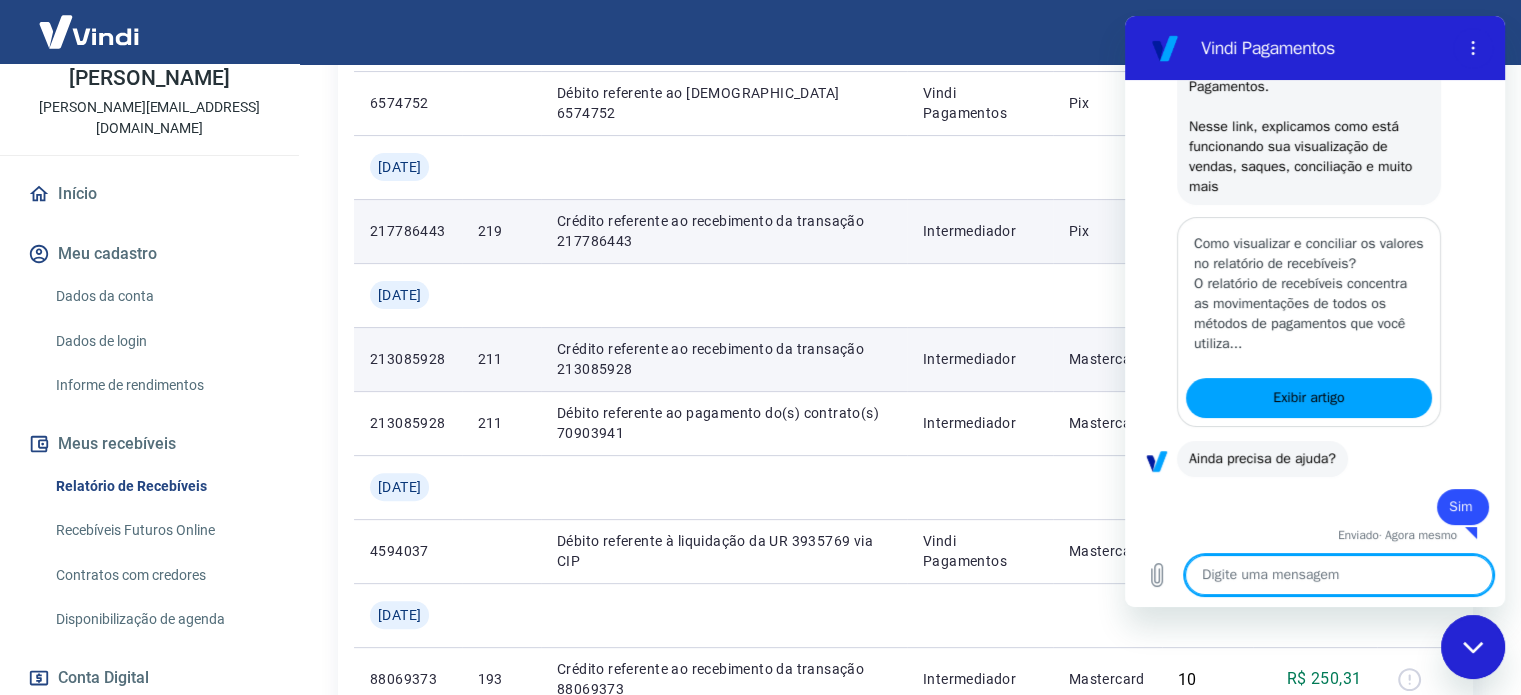 click on "Intermediador" at bounding box center [980, 231] 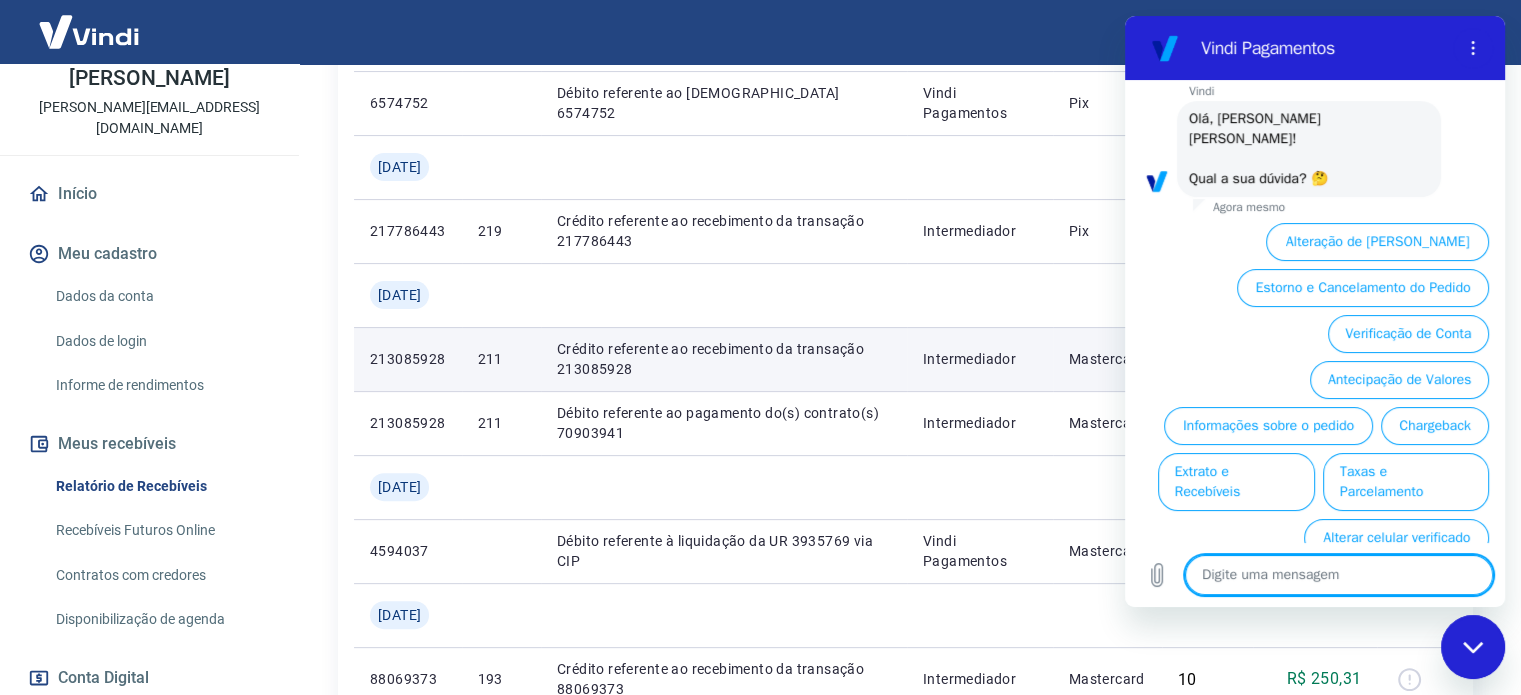 scroll, scrollTop: 806, scrollLeft: 0, axis: vertical 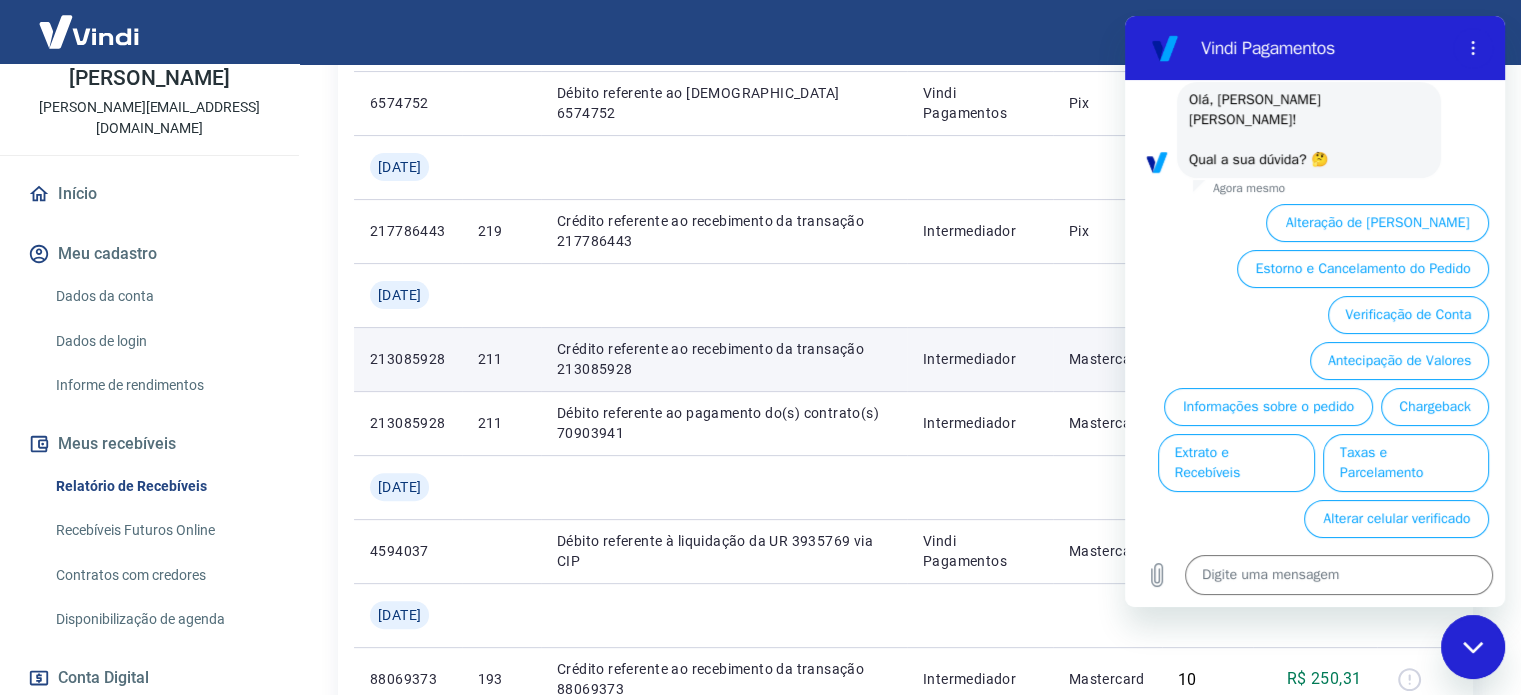 click on "Após o envio das liquidações aparecerem no Relatório de Recebíveis, elas podem demorar algumas horas para serem processadas e   consequentemente aparecerem como entradas no seu Extrato Bancário da Conta Digital. Início / Meus Recebíveis / Relatório de Recebíveis Relatório de Recebíveis Saiba como funciona a programação dos recebimentos Saiba como funciona a programação dos recebimentos Filtros Exportar ID Pedido Descrição Origem Pagamento Parcelas Valor Líq. Tarifas Seg, 14 jul 6574752 Débito referente ao saque 6574752 Vindi Pagamentos Pix - -R$ 3.794,02 Sex, 11 jul 217786443 219 Crédito referente ao recebimento da transação 217786443 Intermediador Pix 1/1 R$ 3.794,02 Qui, 10 jul 213085928 211 Crédito referente ao recebimento da transação 213085928 Intermediador Mastercard 1/10 R$ 352,39 213085928 211 Débito referente ao pagamento do(s) contrato(s) 70903941 Intermediador Mastercard - -R$ 352,39 Ter, 05 set 4594037 Débito referente à liquidação da UR 3935769 via CIP - 193 10" at bounding box center [905, 387] 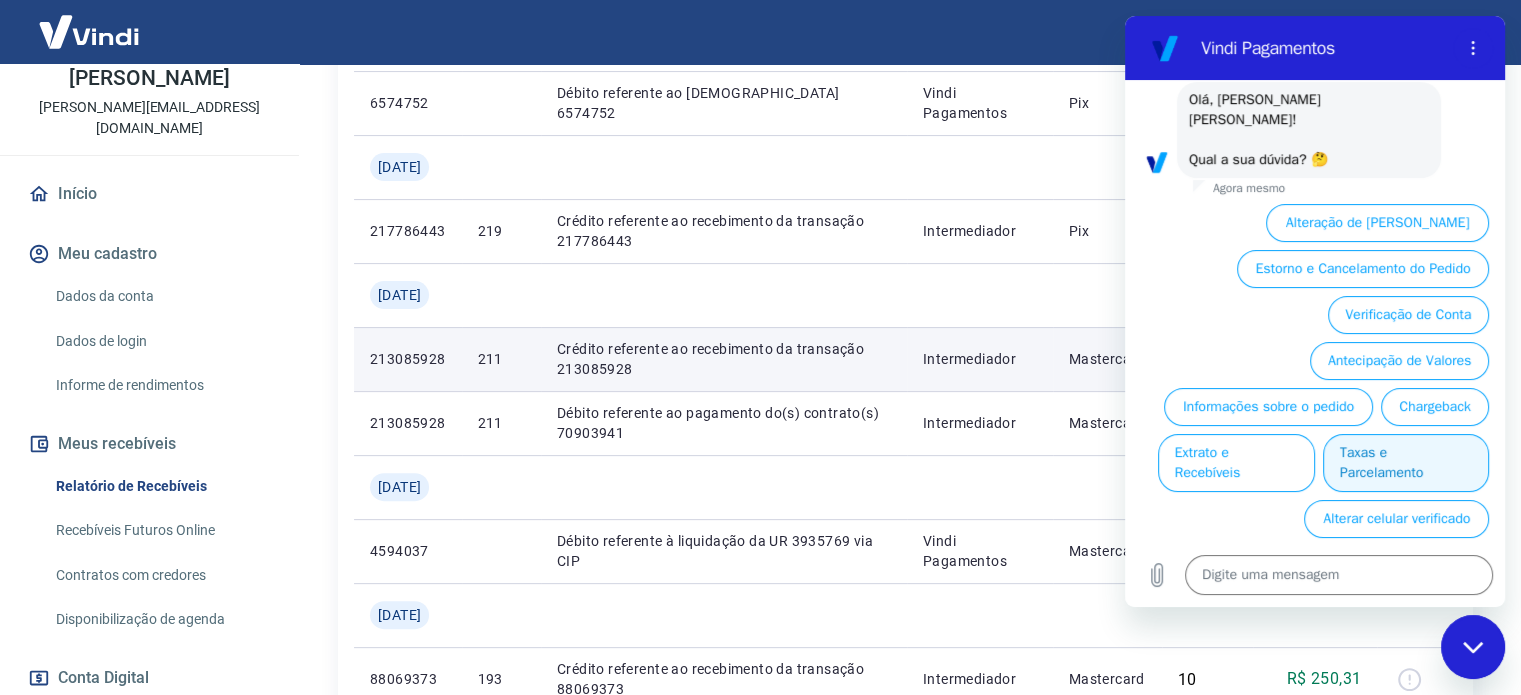 click on "Taxas e Parcelamento" at bounding box center (1406, 463) 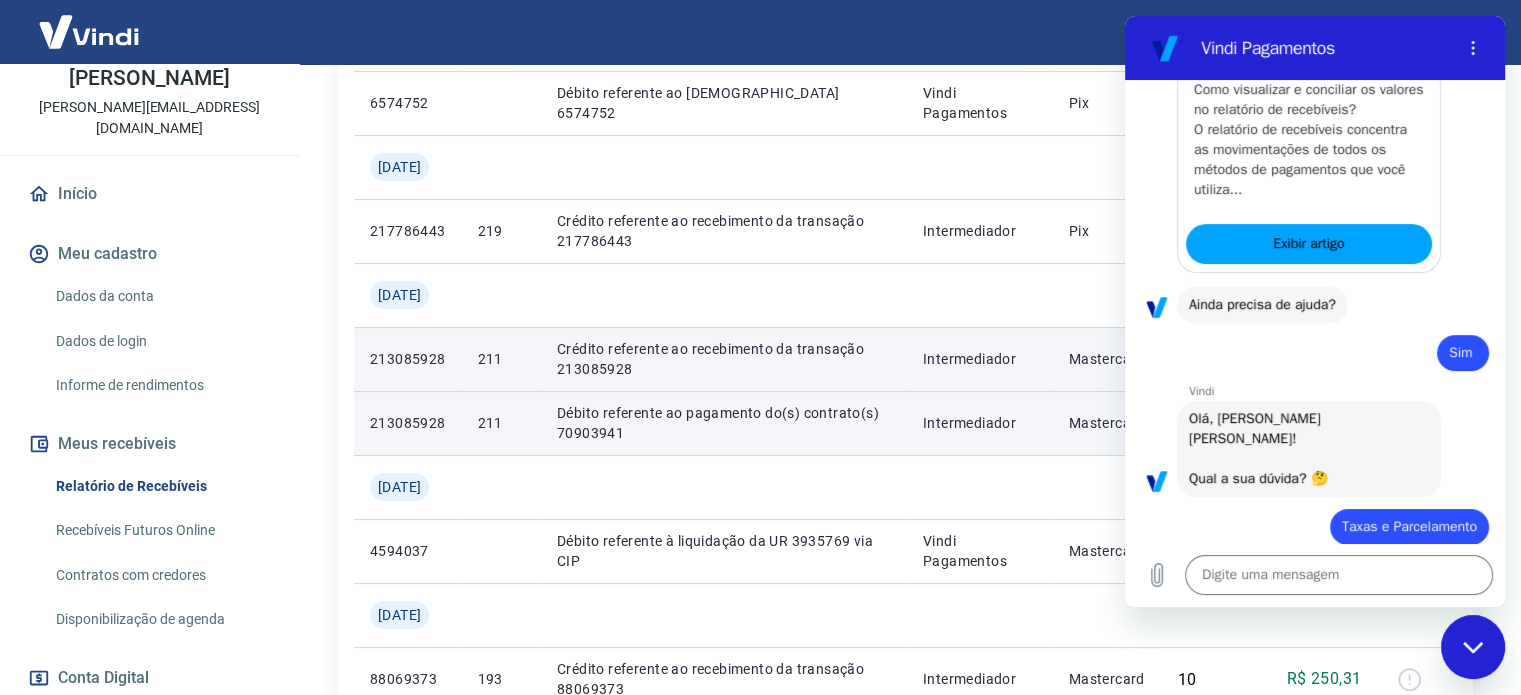 click on "Intermediador" at bounding box center [980, 423] 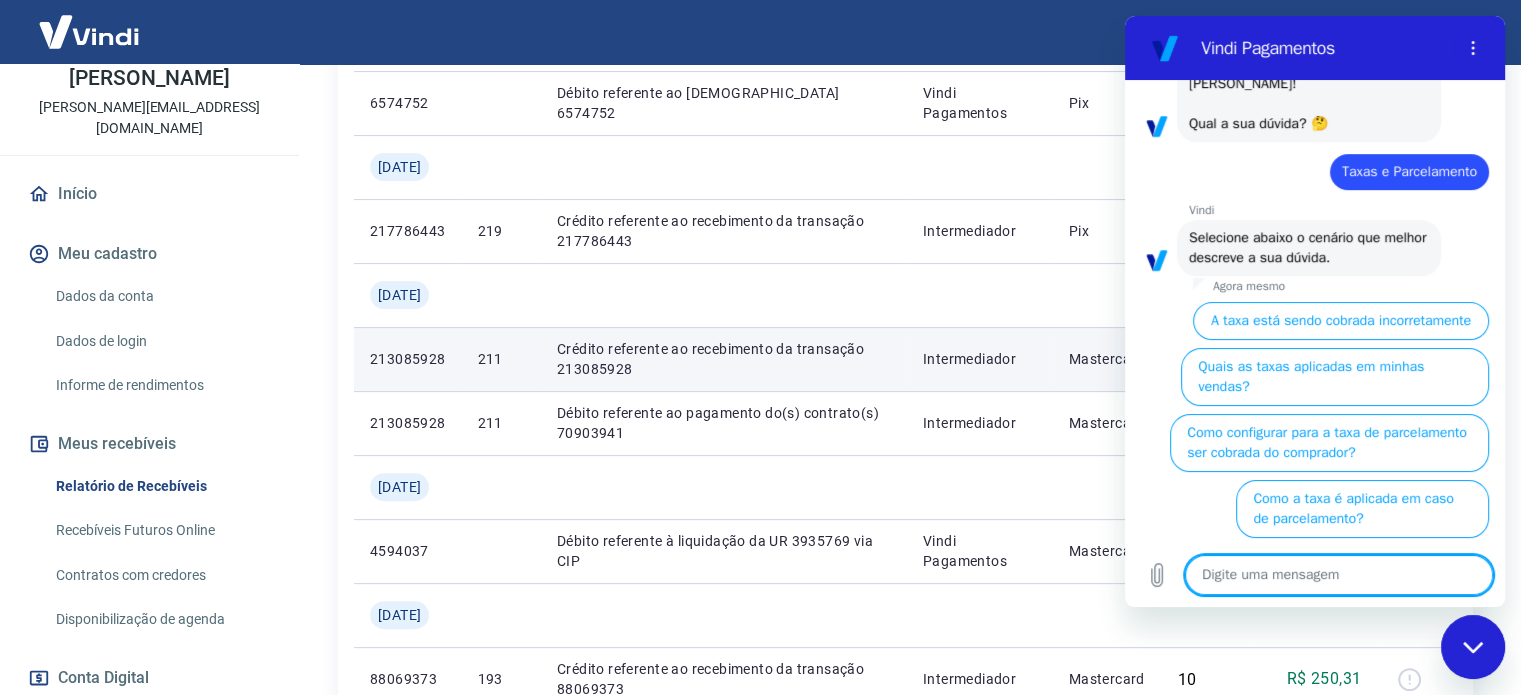 scroll, scrollTop: 843, scrollLeft: 0, axis: vertical 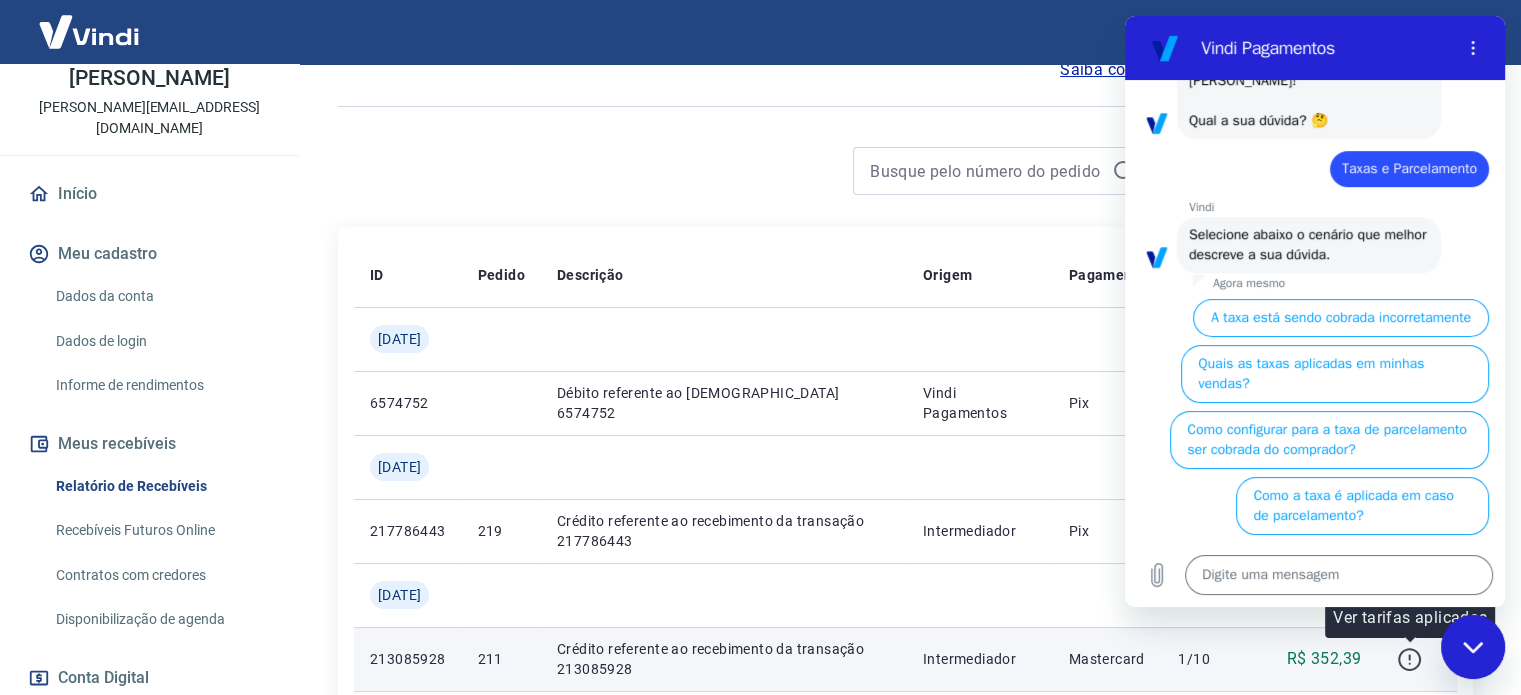 click 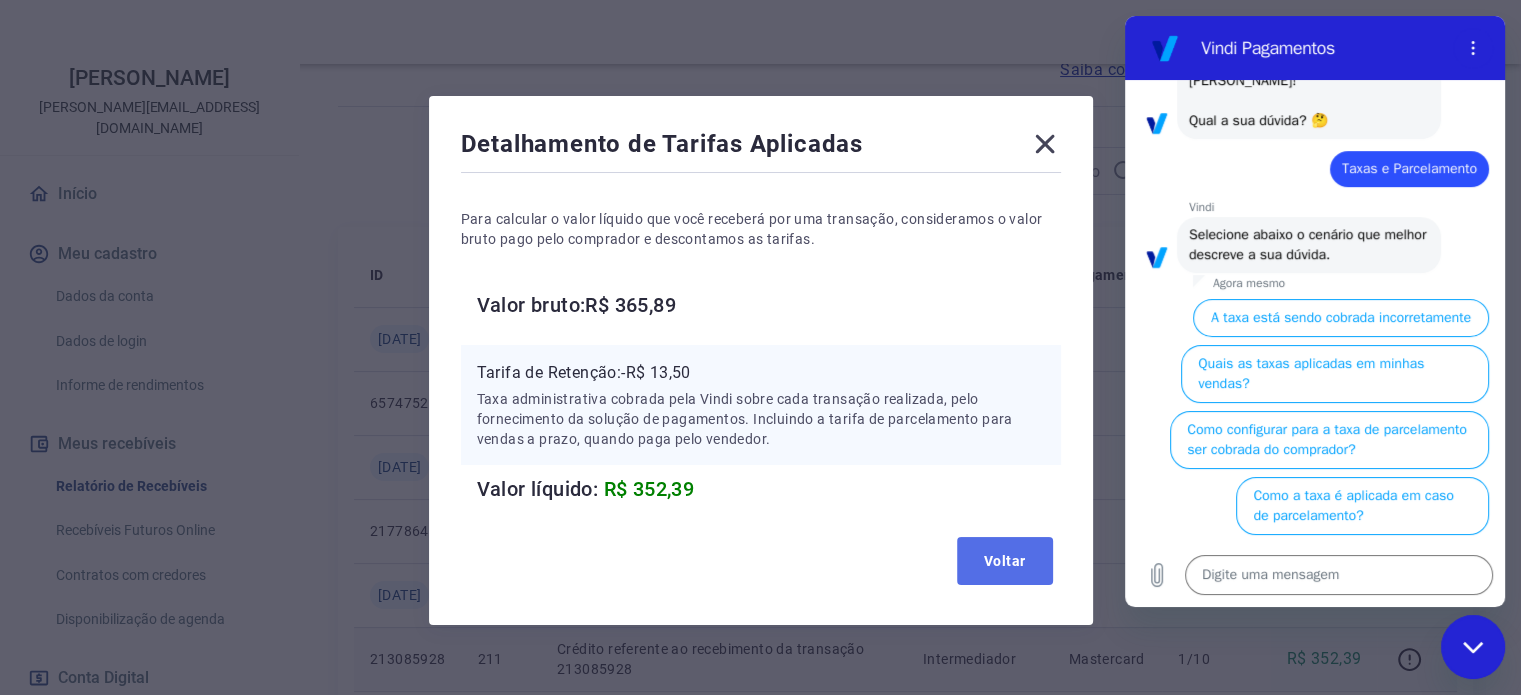 click on "Voltar" at bounding box center (1005, 561) 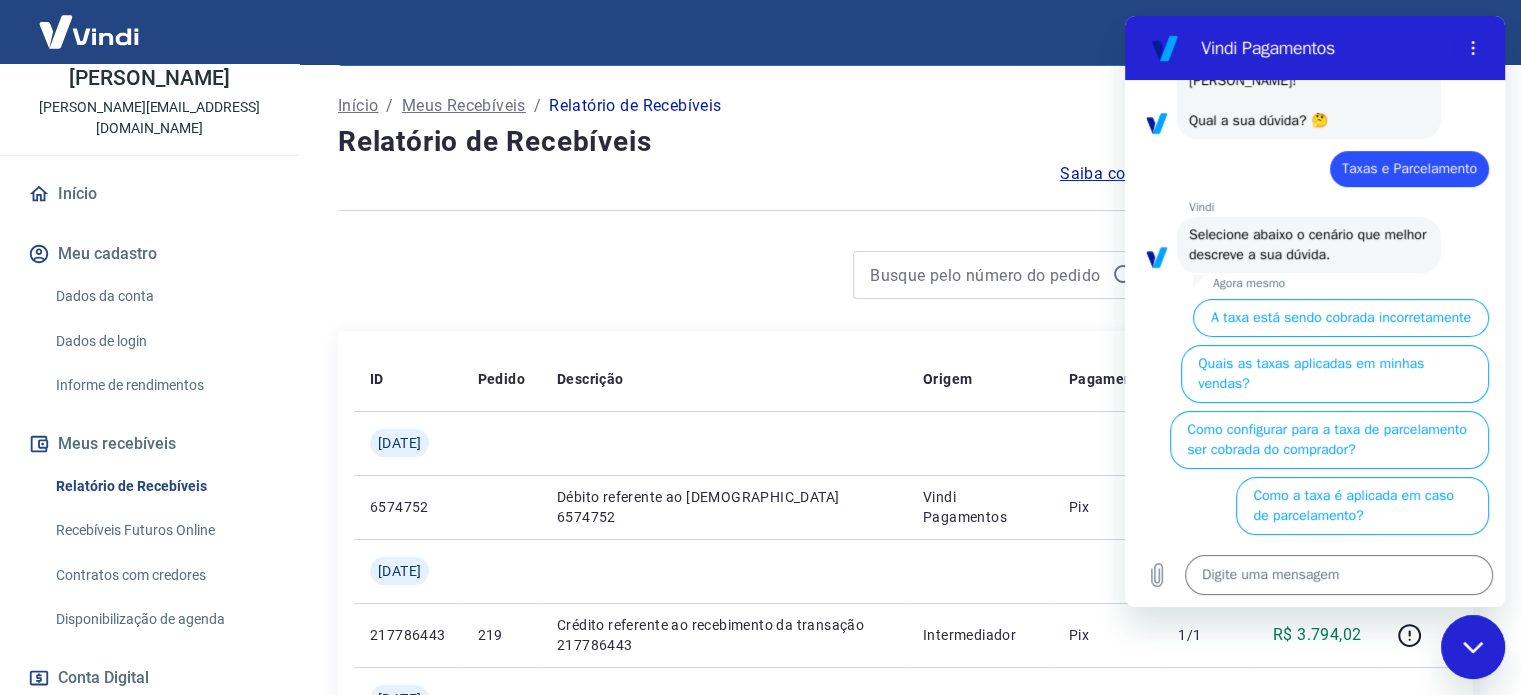 scroll, scrollTop: 0, scrollLeft: 0, axis: both 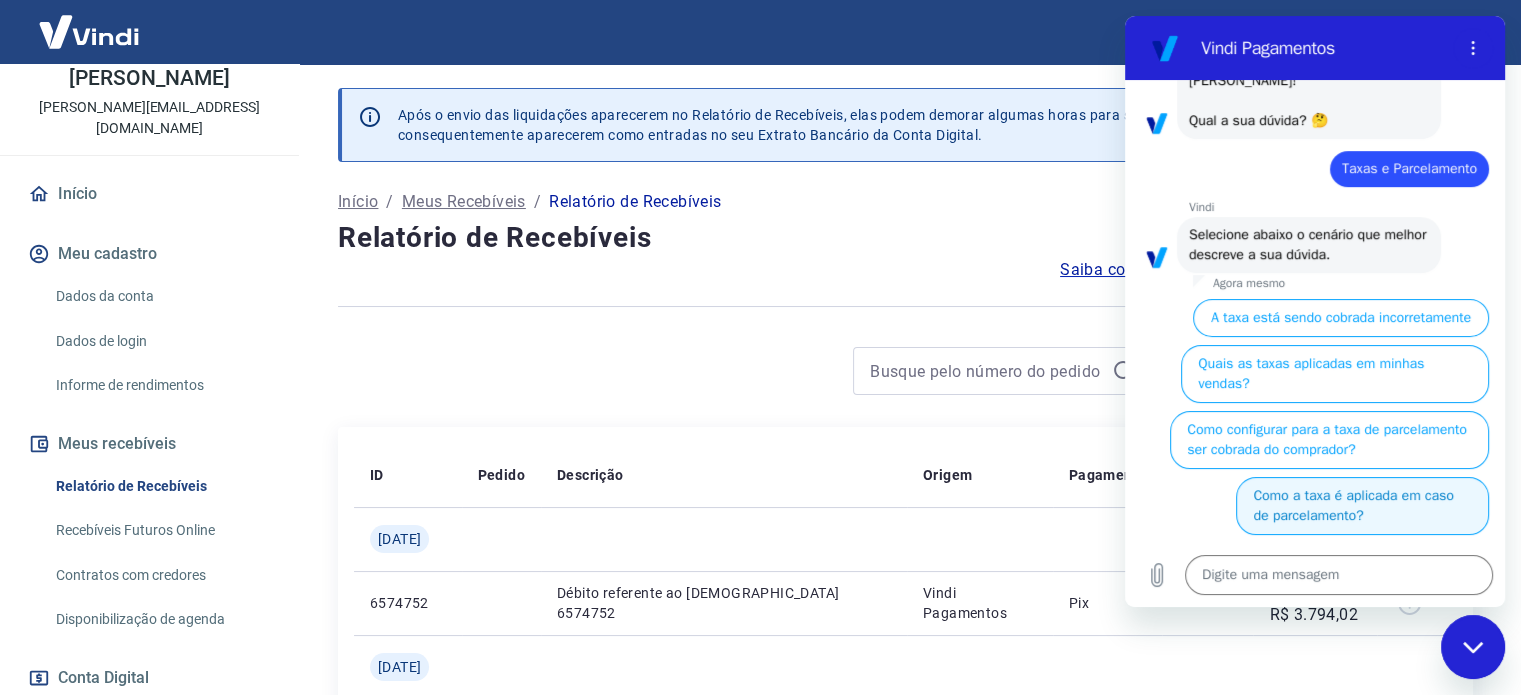 click on "Como a taxa é aplicada em caso de parcelamento?" at bounding box center [1362, 506] 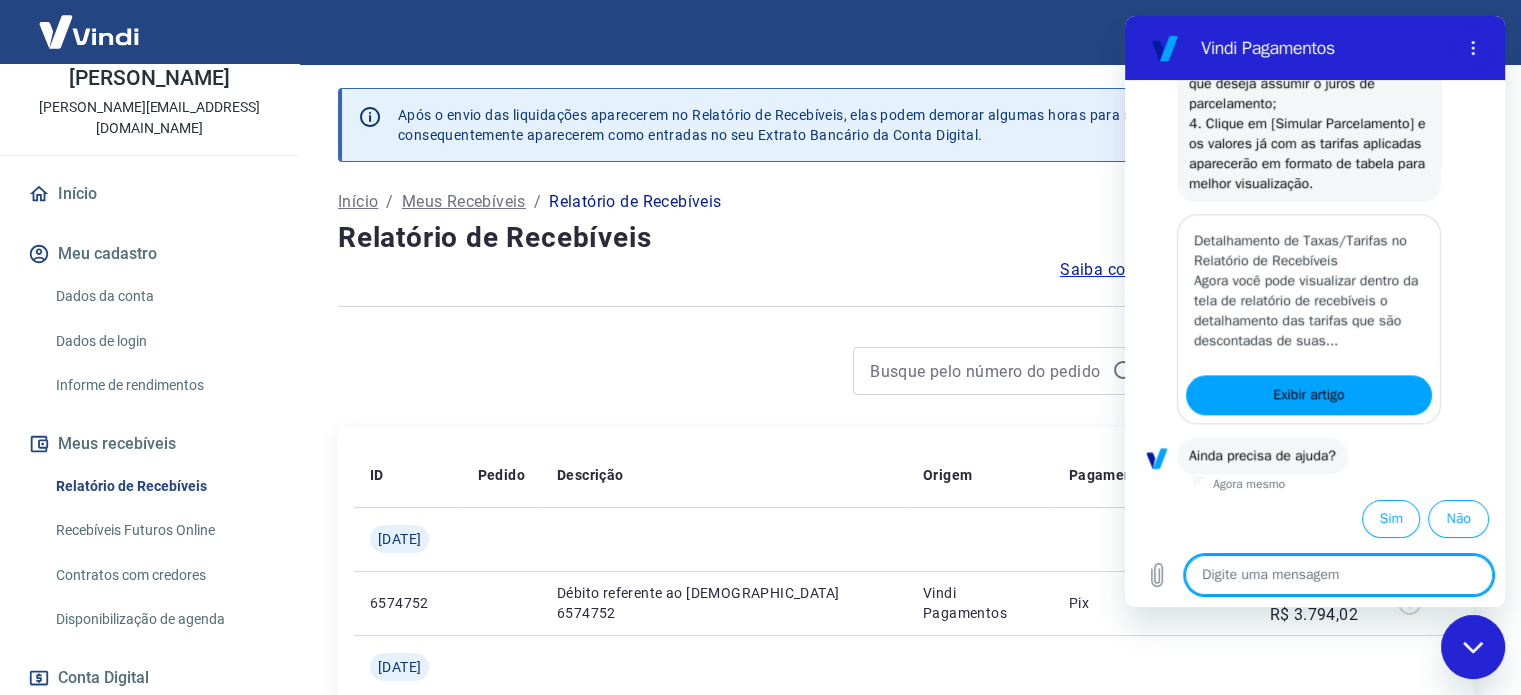 scroll, scrollTop: 1846, scrollLeft: 0, axis: vertical 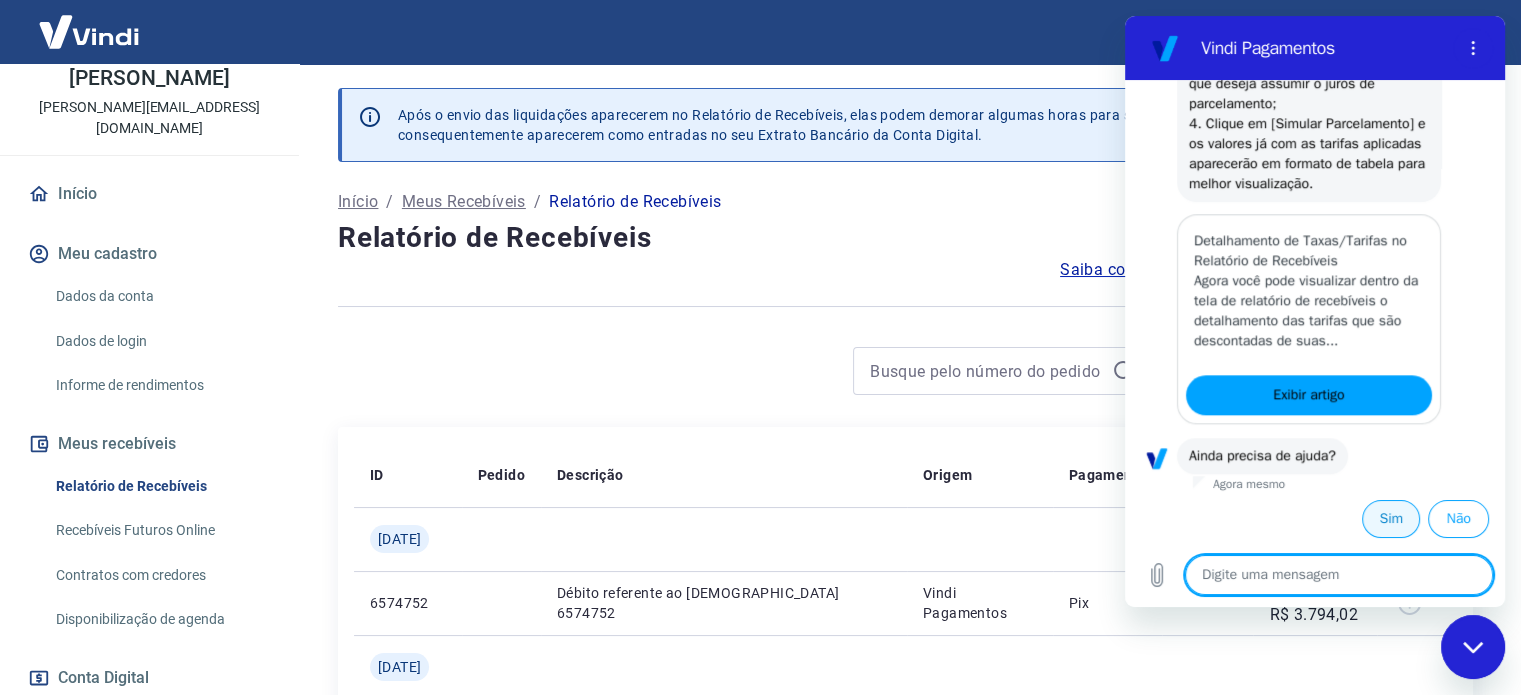 click on "Sim" at bounding box center [1391, 519] 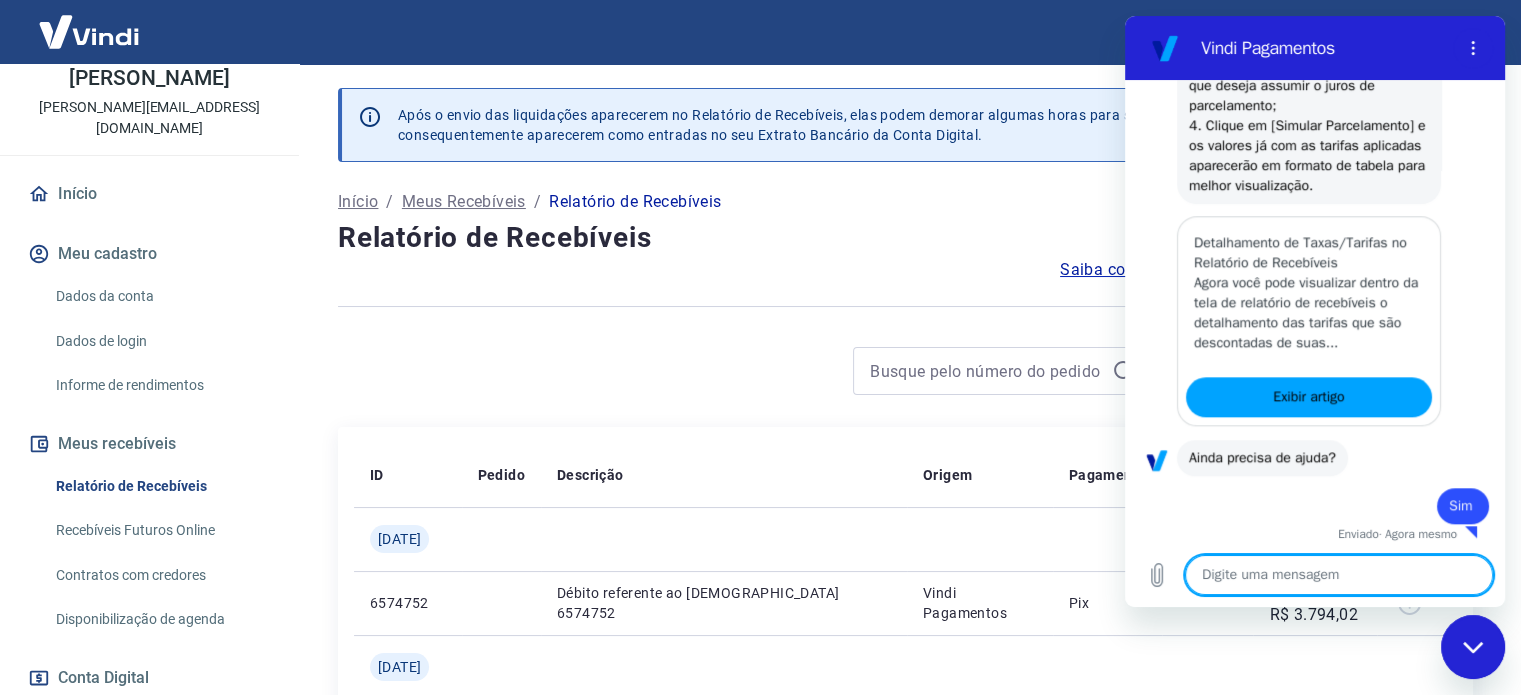 scroll, scrollTop: 1848, scrollLeft: 0, axis: vertical 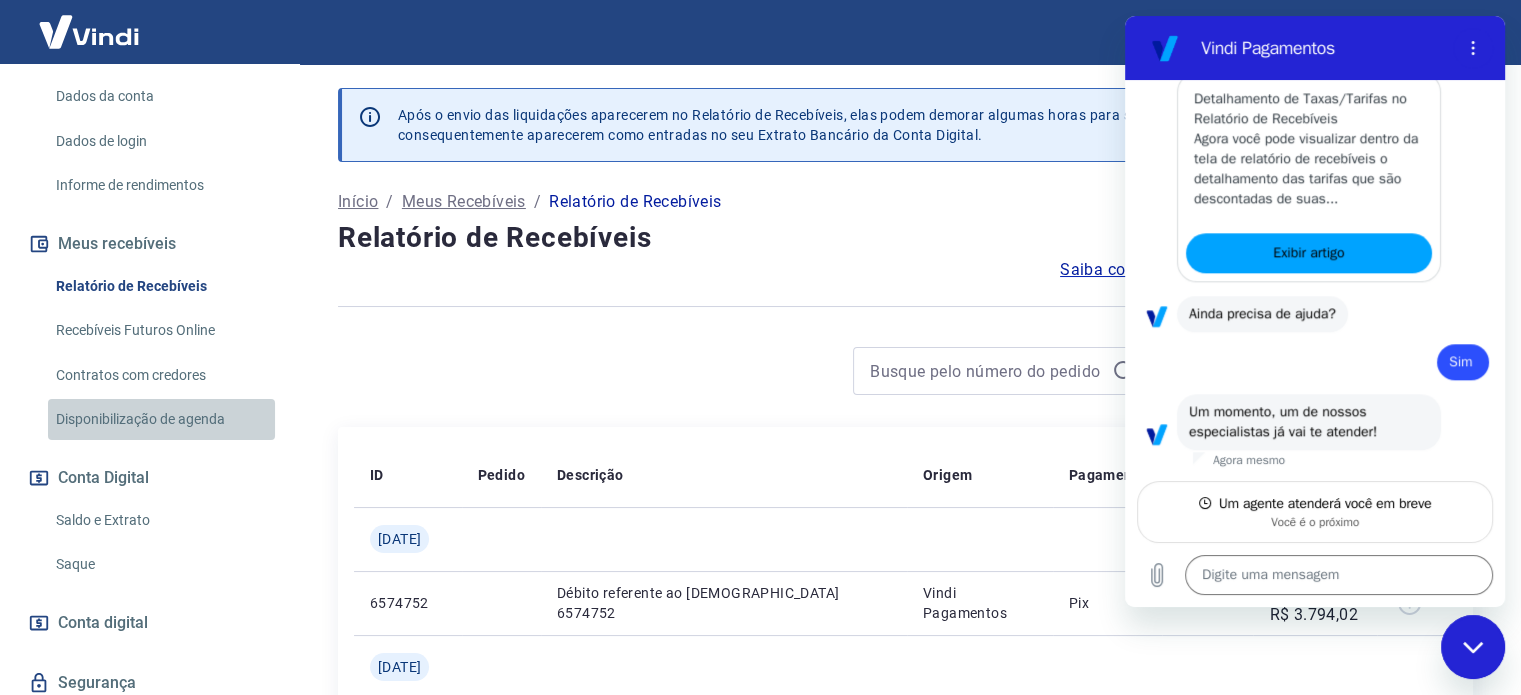 click on "Disponibilização de agenda" at bounding box center [161, 419] 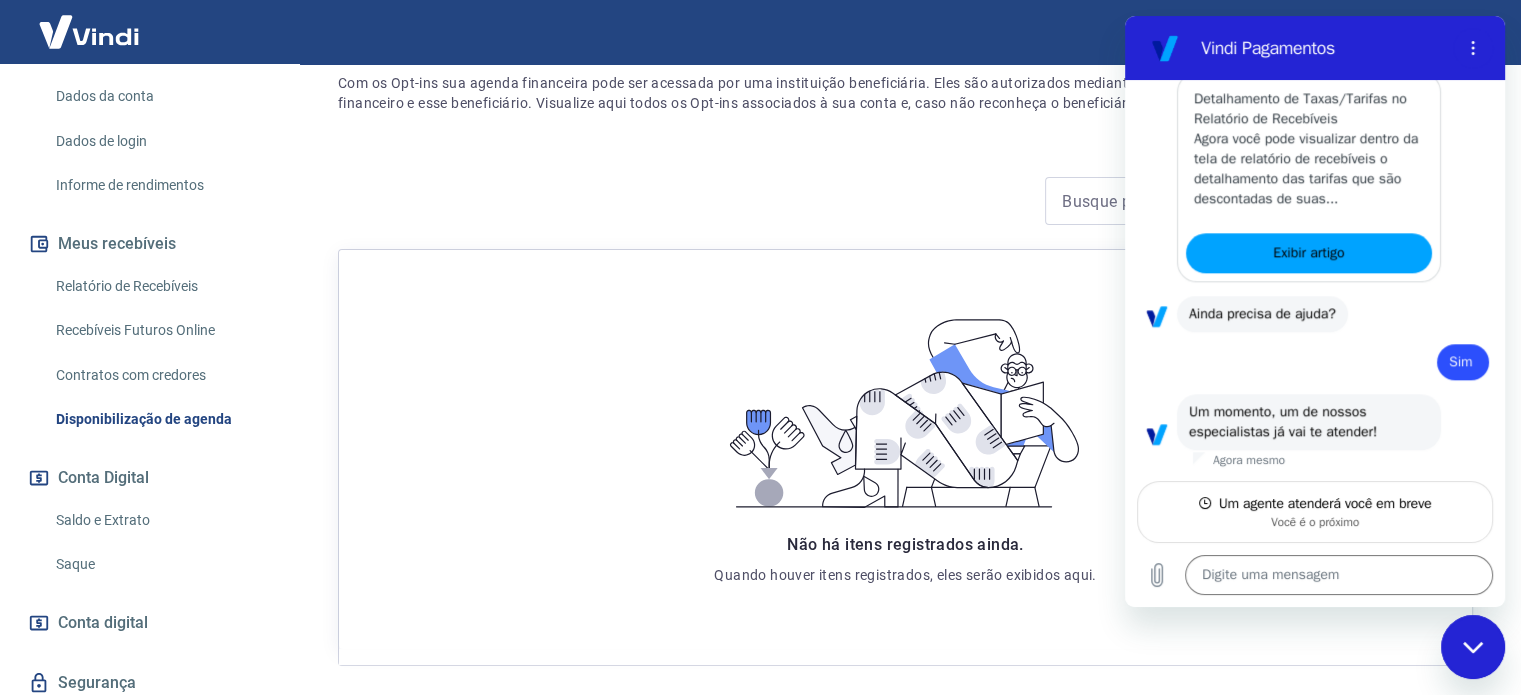 scroll, scrollTop: 200, scrollLeft: 0, axis: vertical 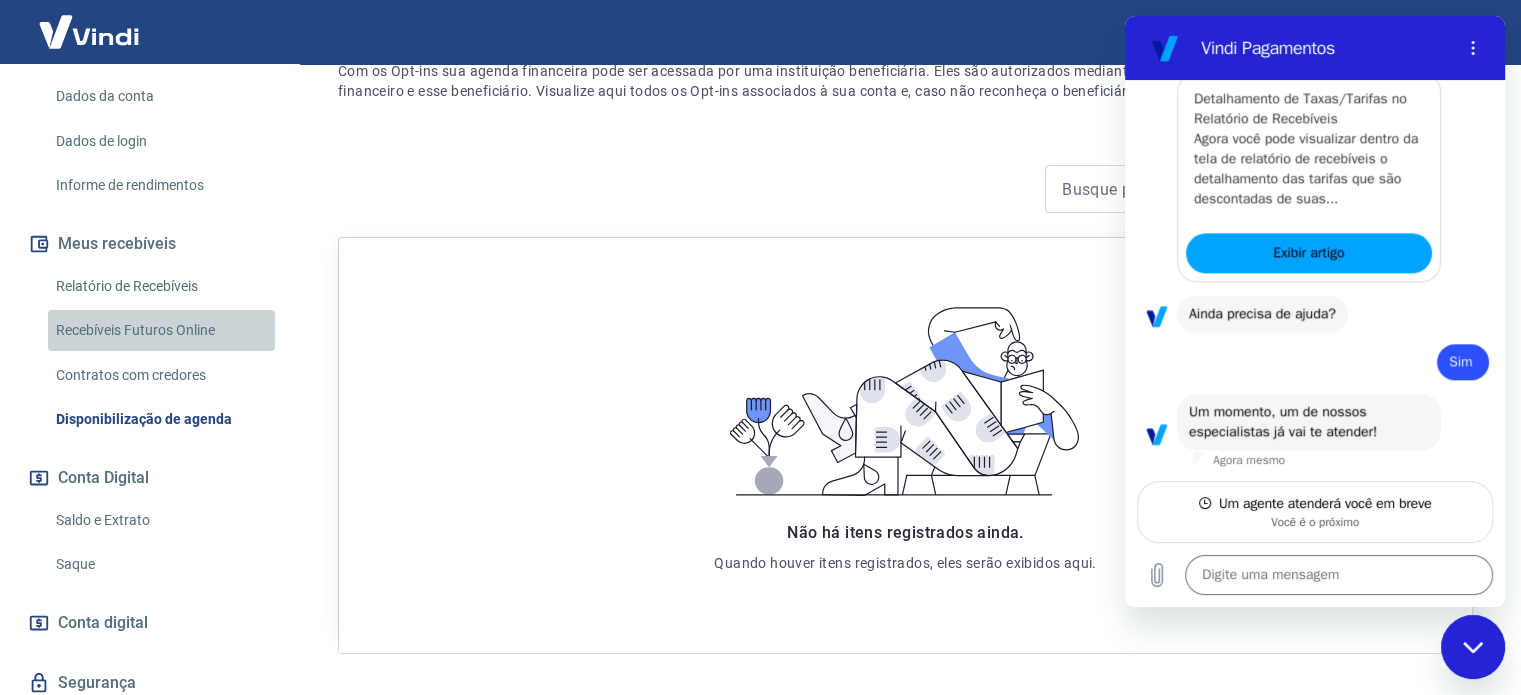 click on "Recebíveis Futuros Online" at bounding box center (161, 330) 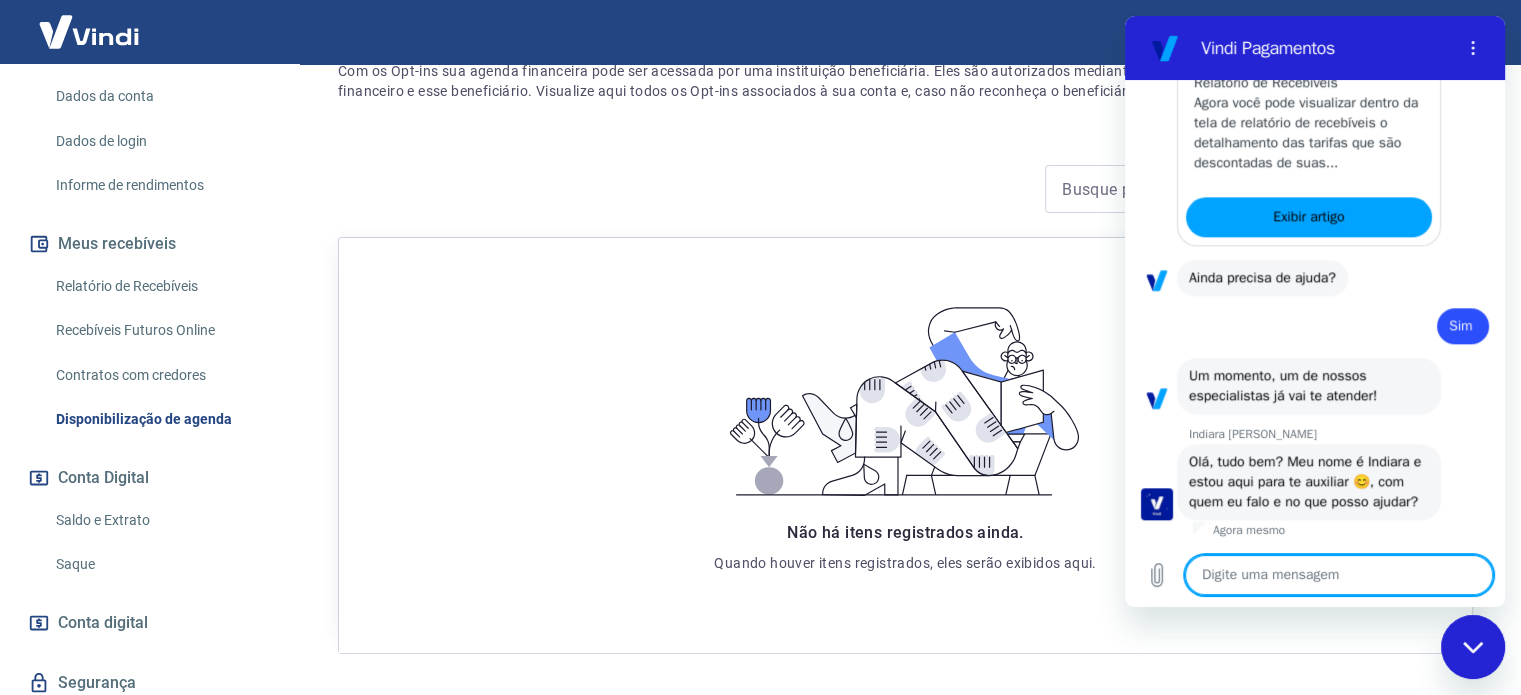 scroll, scrollTop: 2044, scrollLeft: 0, axis: vertical 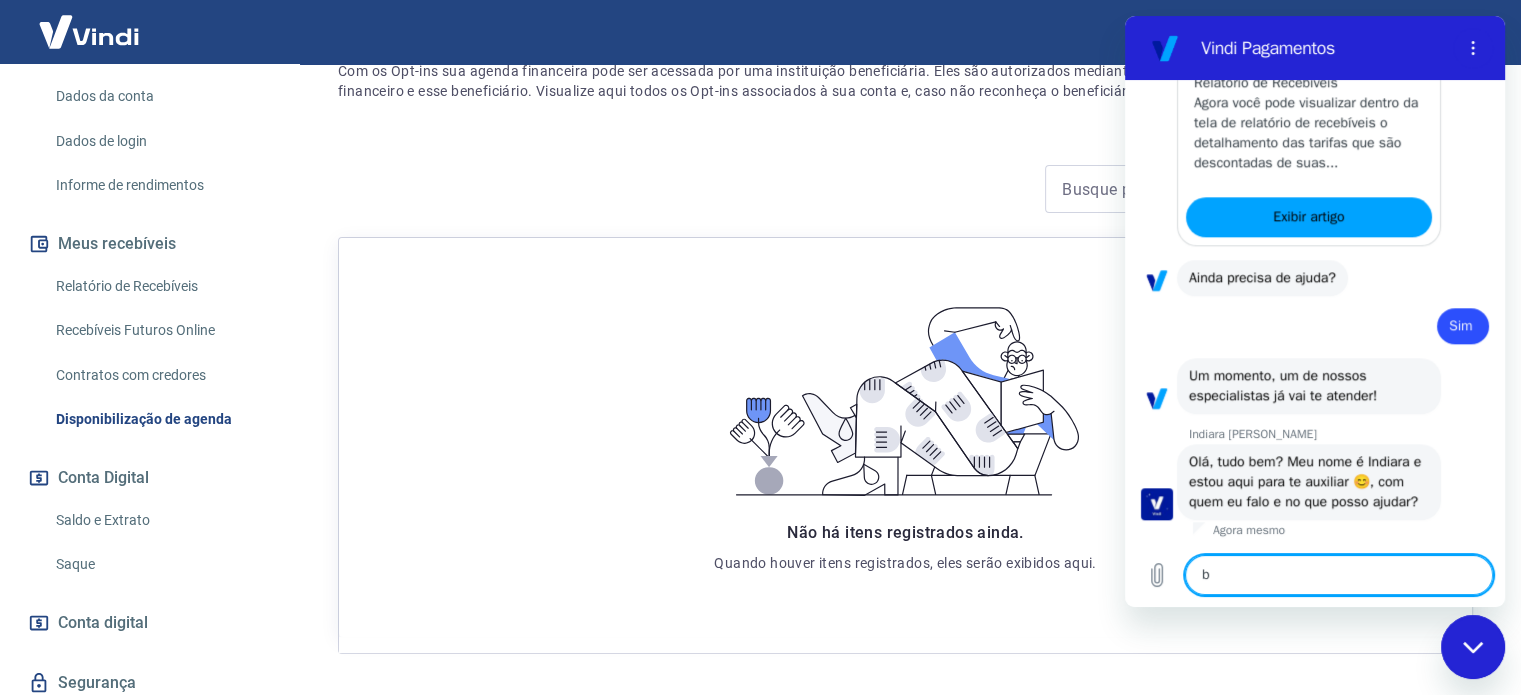 type on "bo" 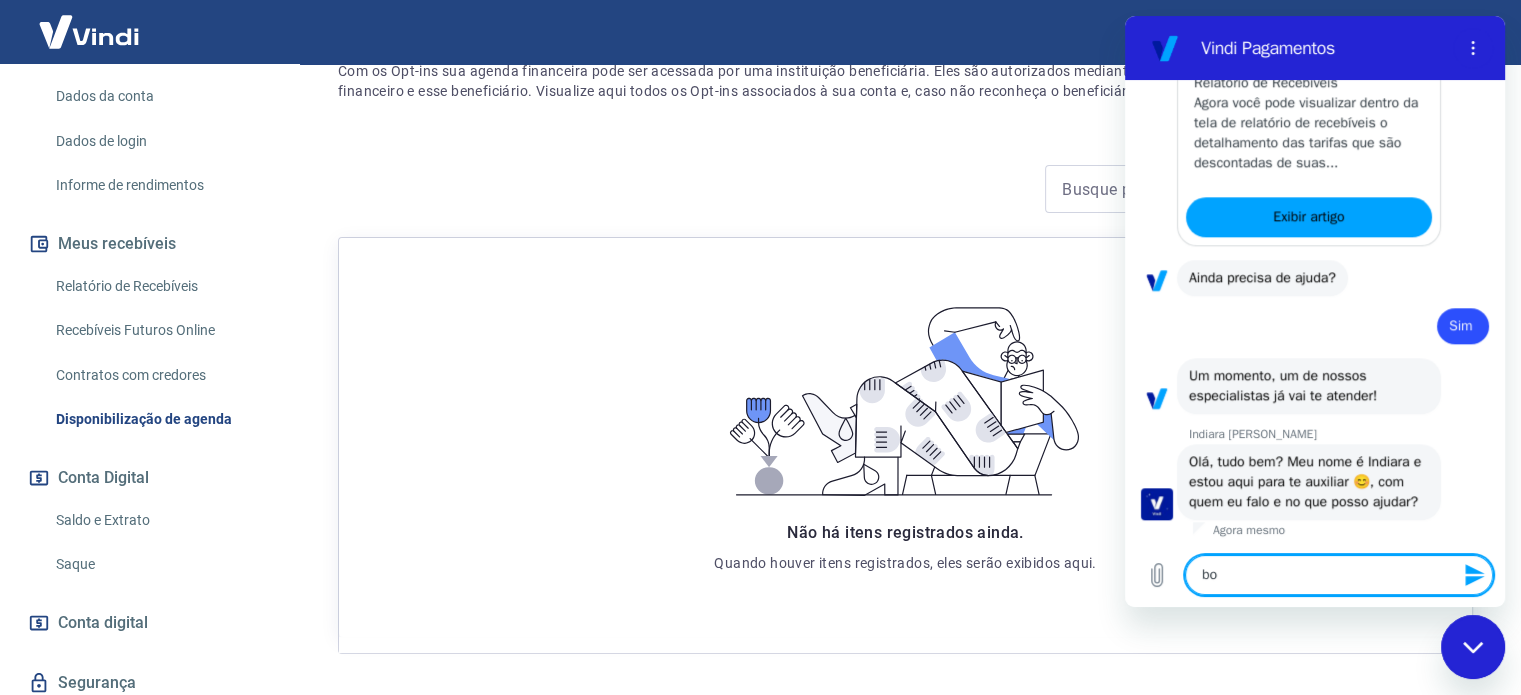 type on "boa" 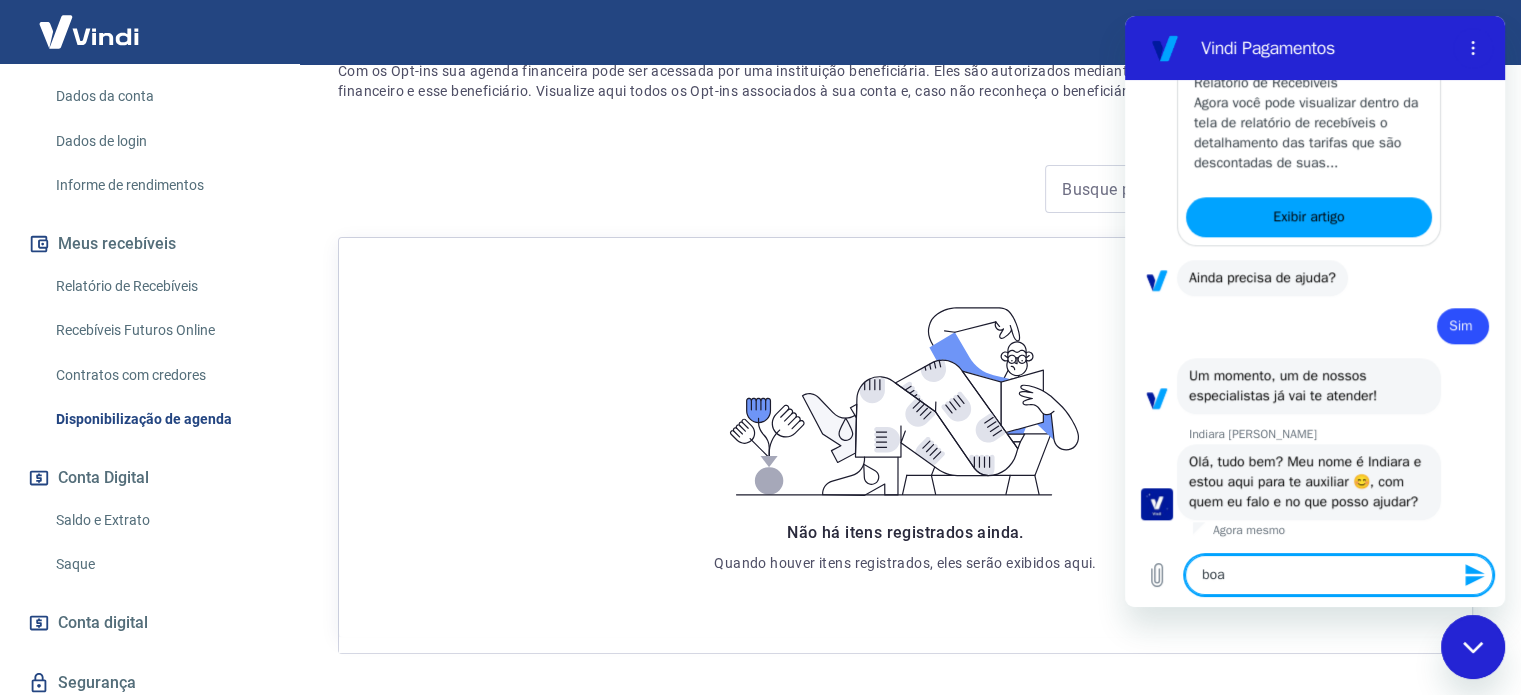 type on "boa" 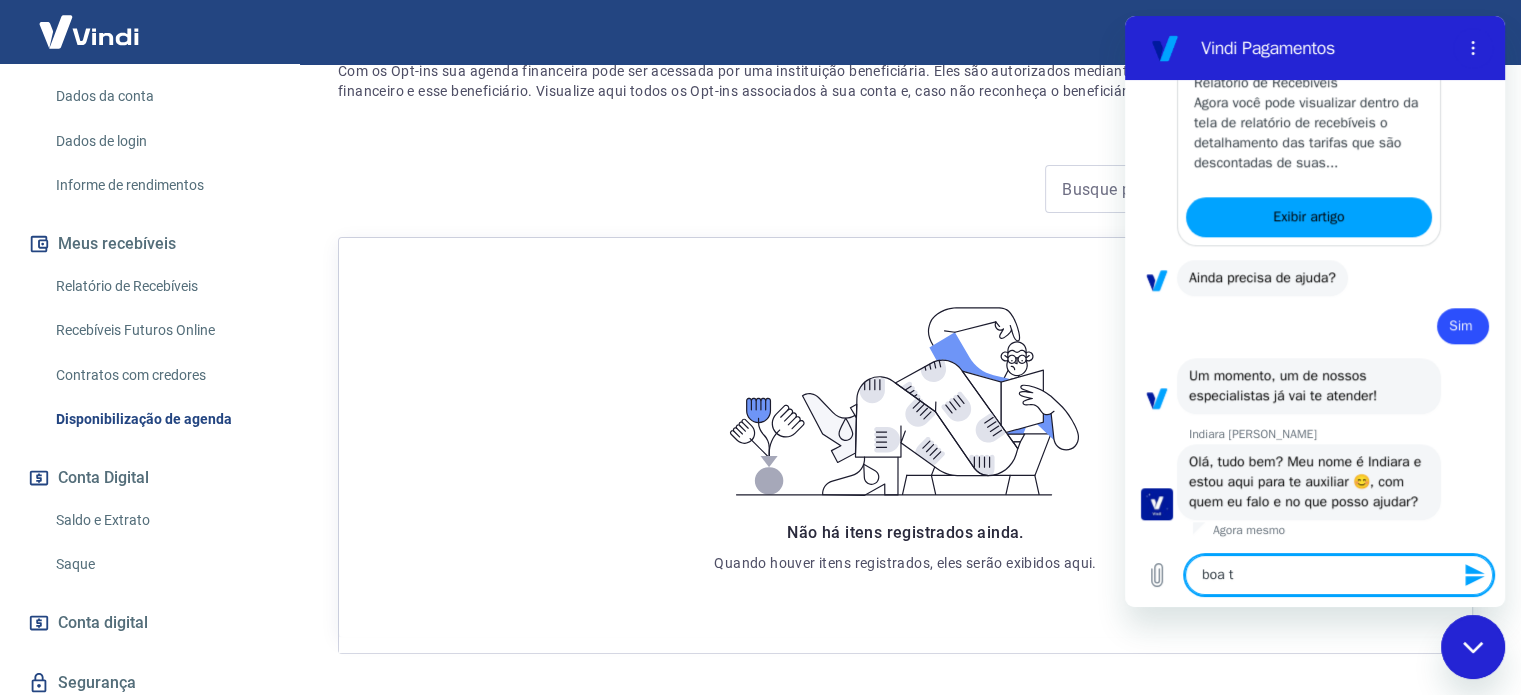 type on "x" 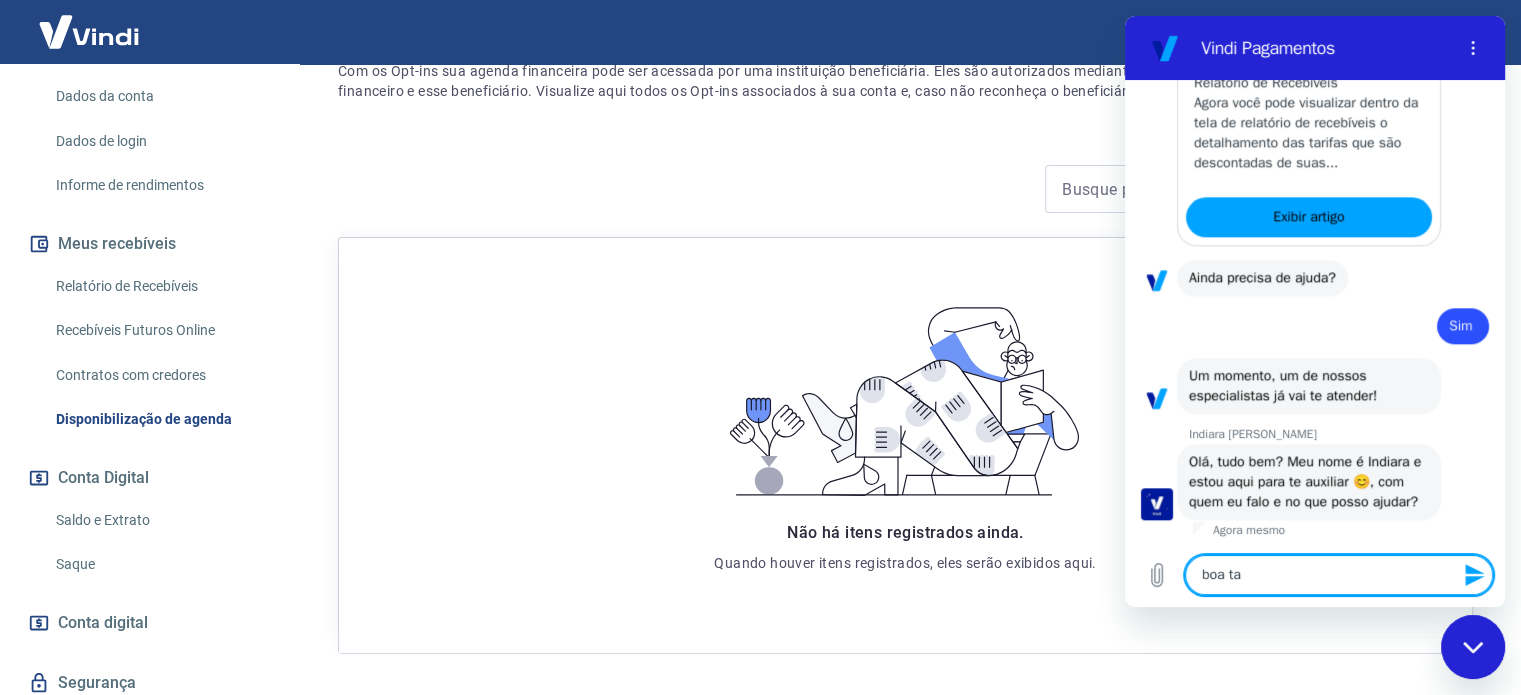 type on "boa tar" 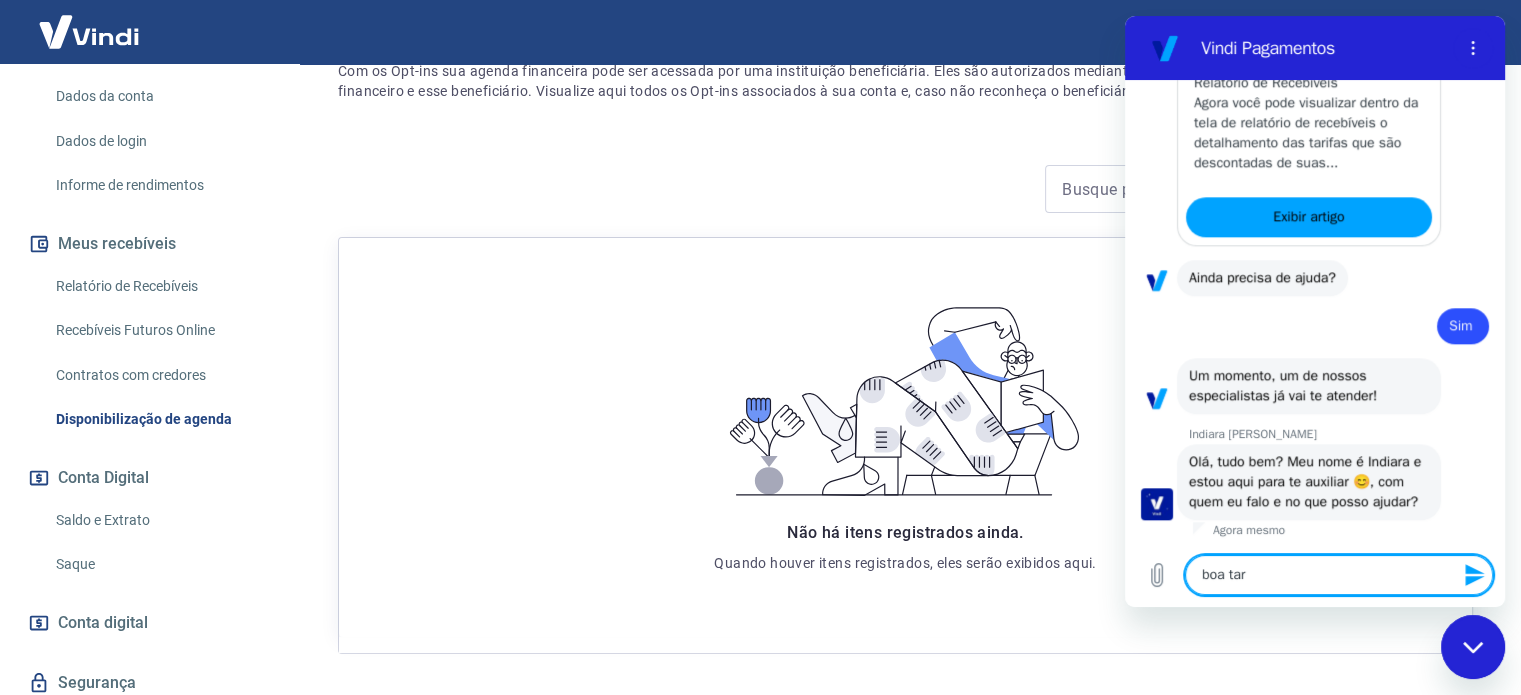 type on "boa tard" 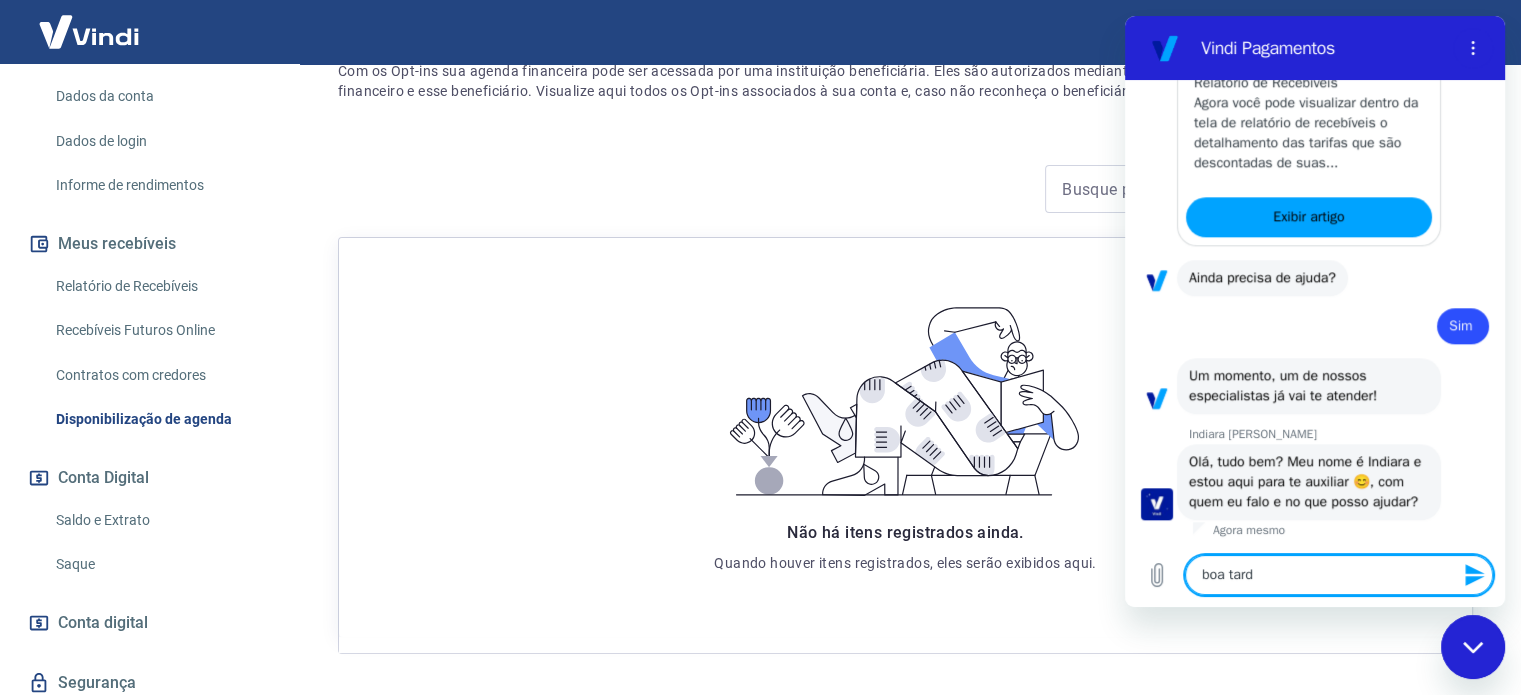type on "boa tarde" 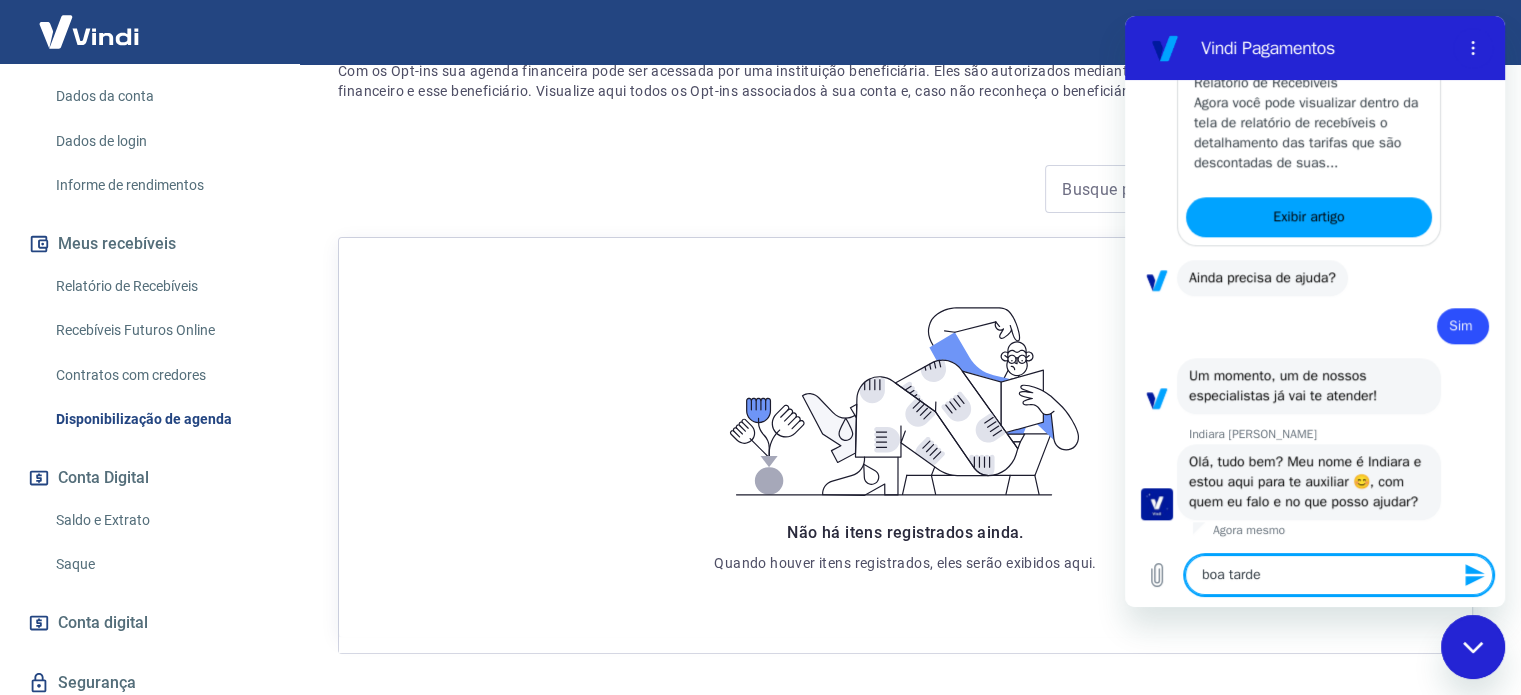 type 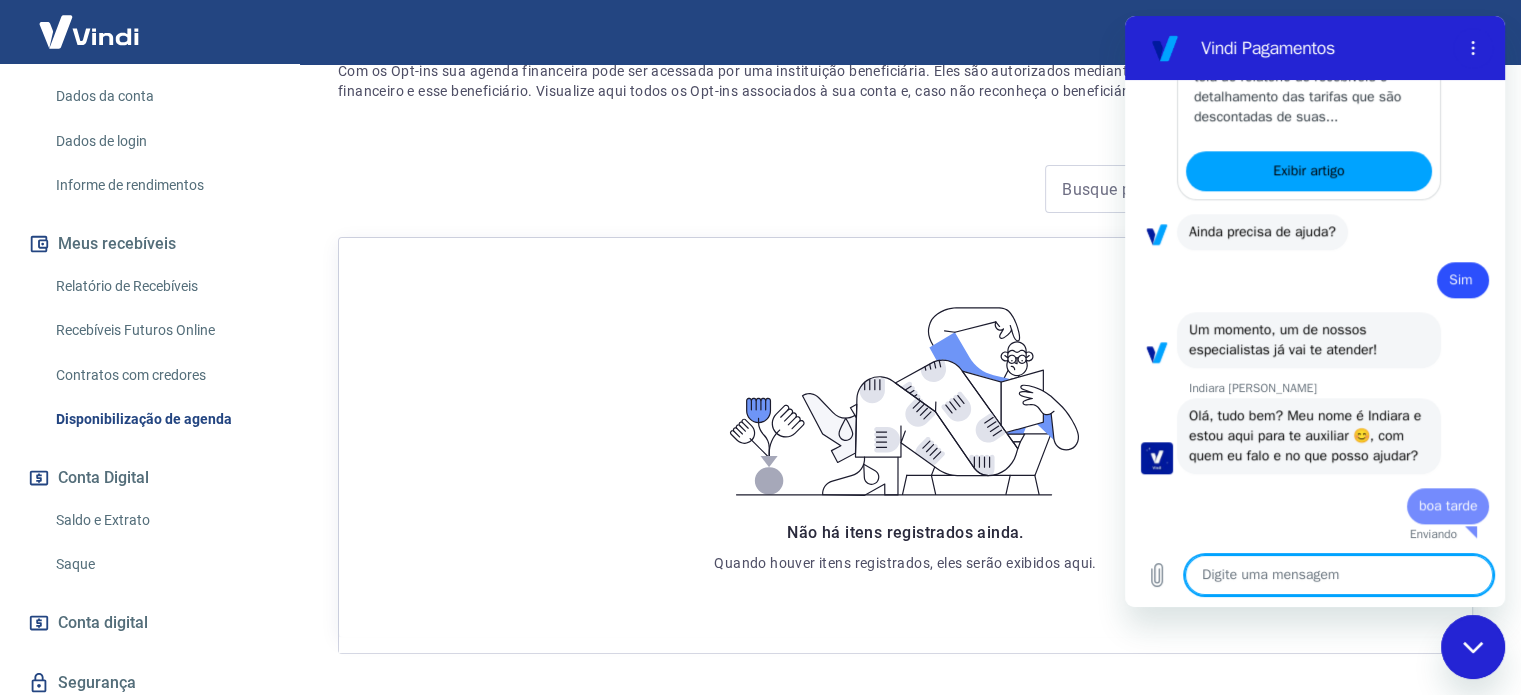 type on "x" 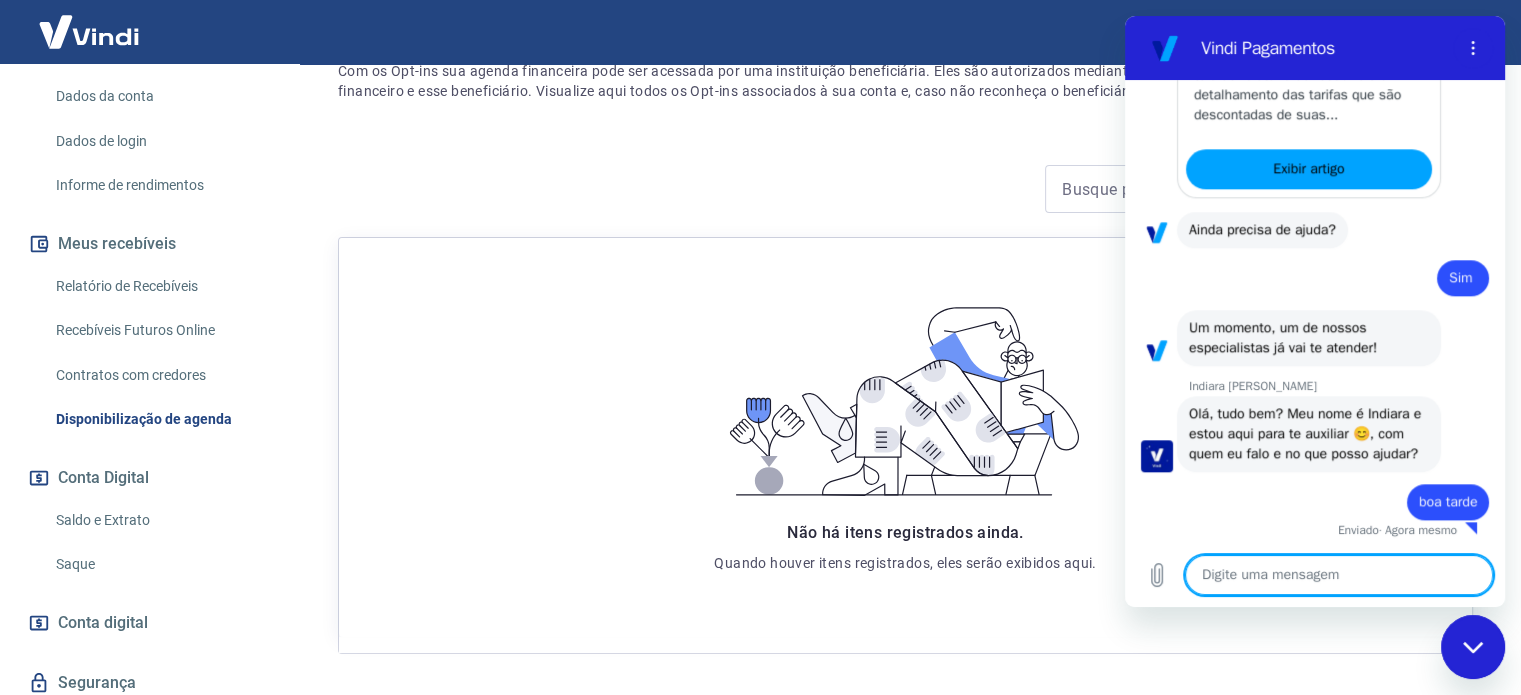 type on "n" 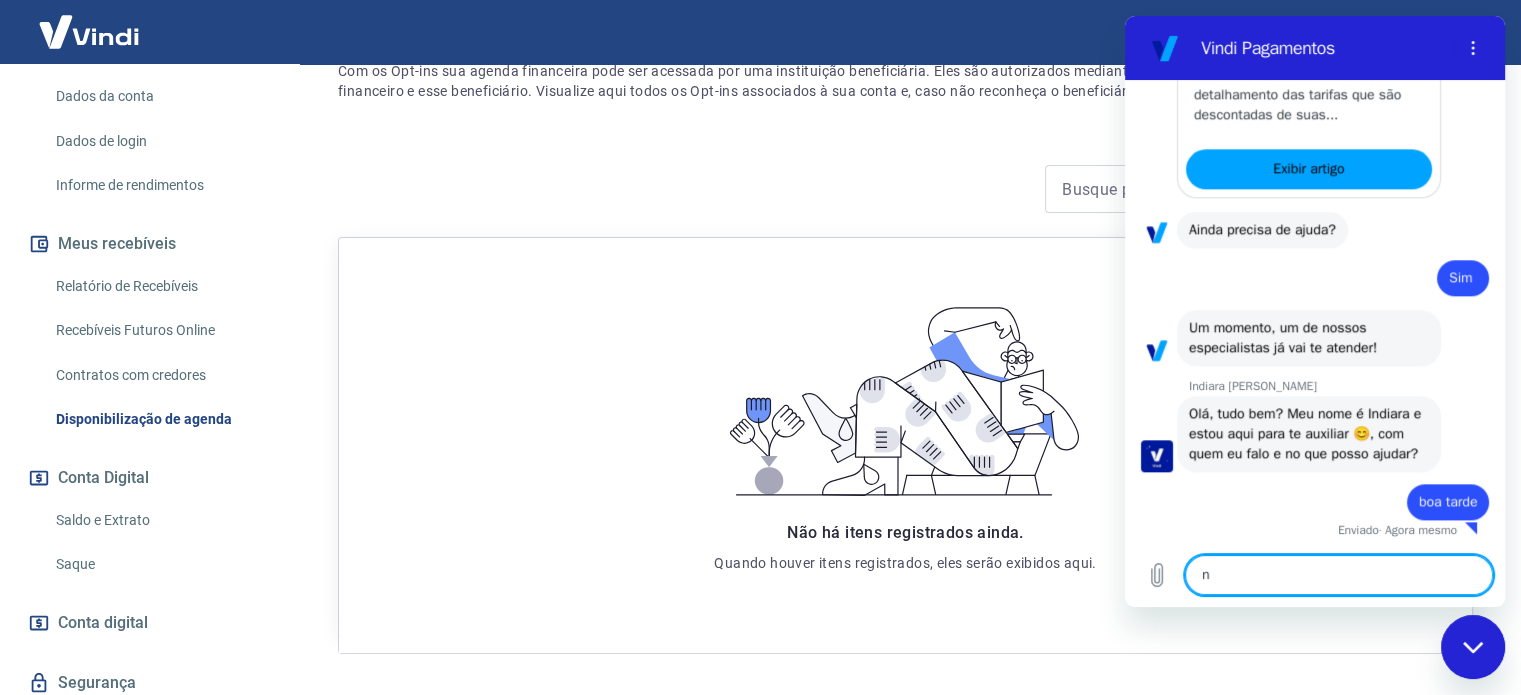 type on "ne" 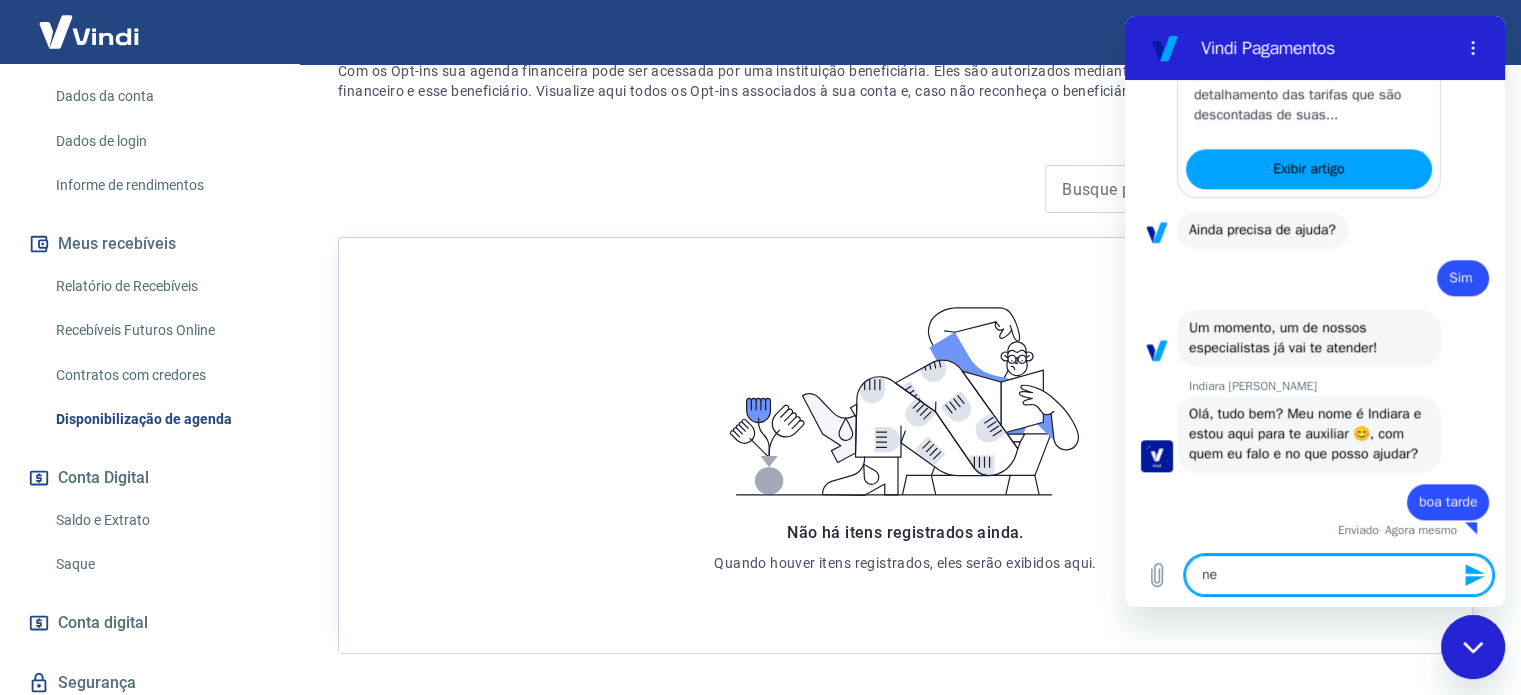 type on "new" 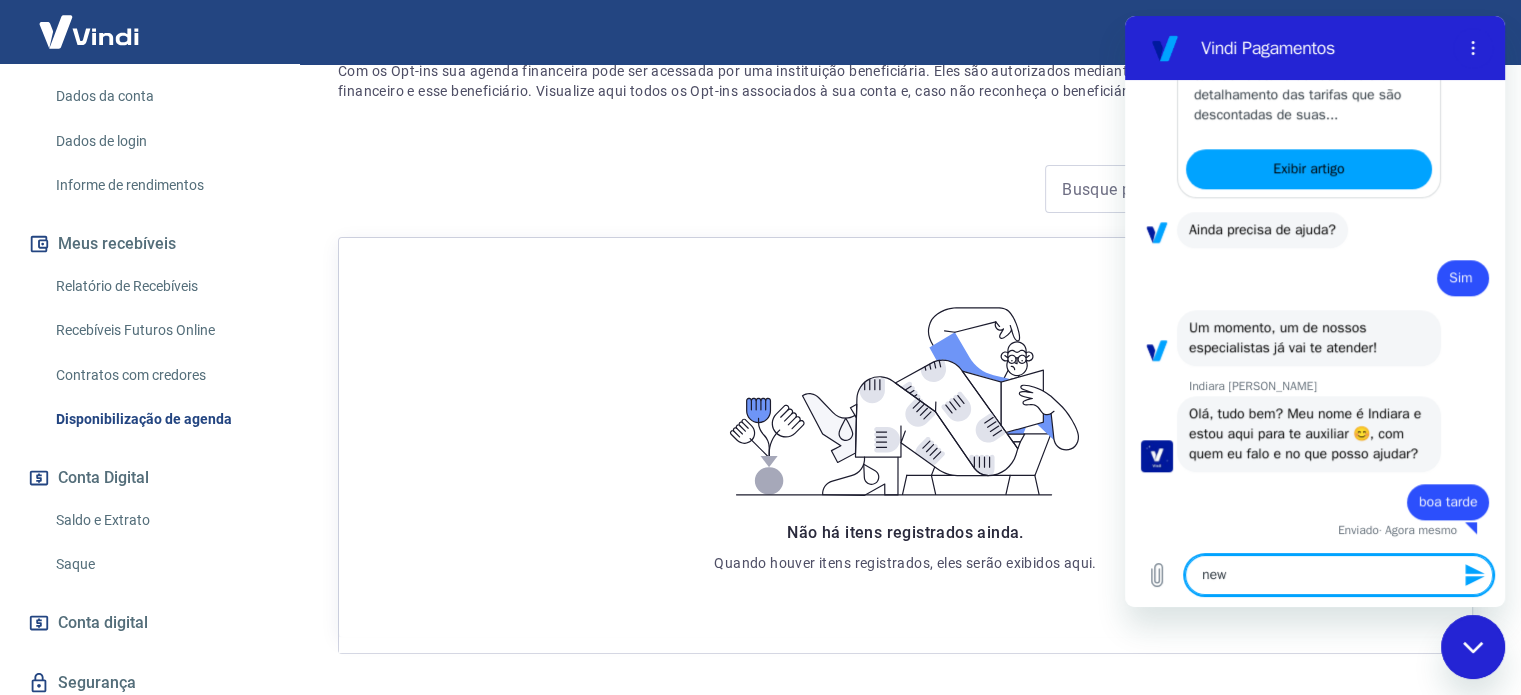 type on "newt" 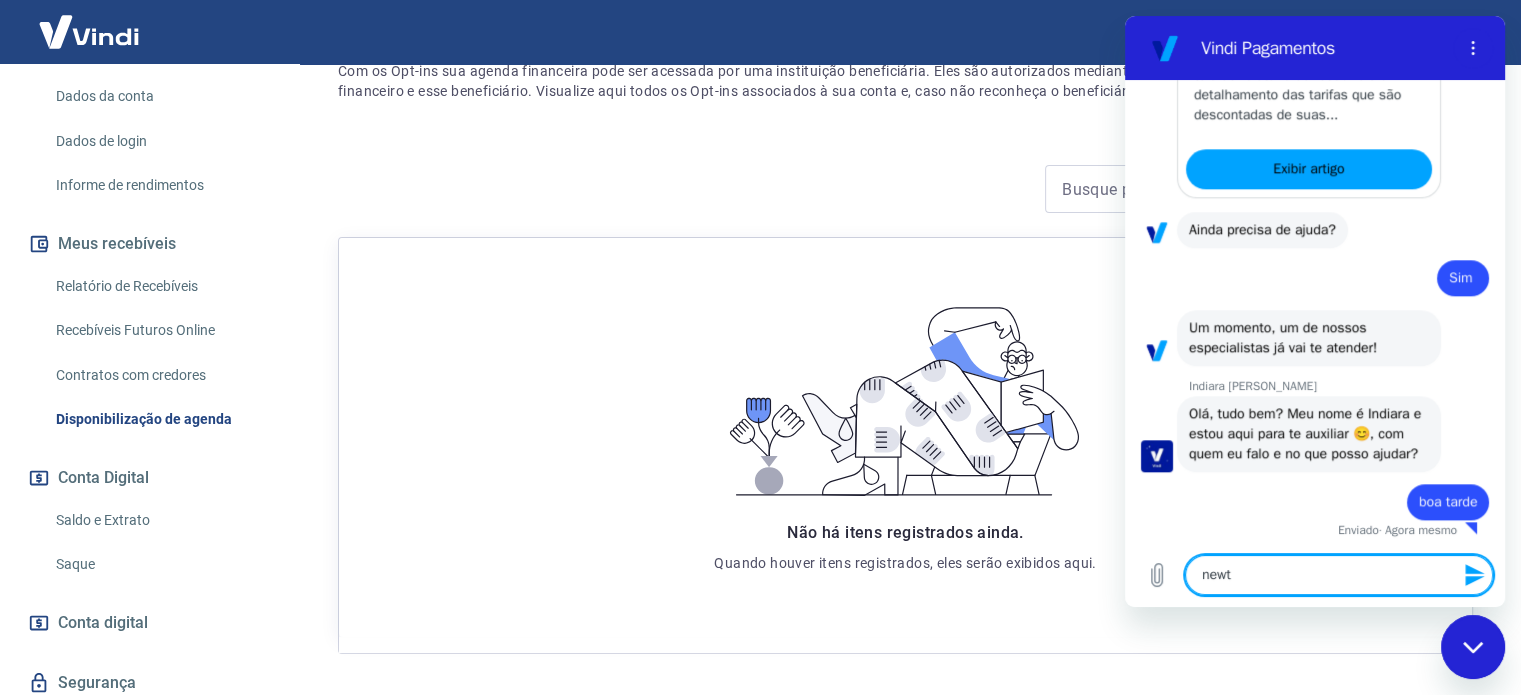 type on "newto" 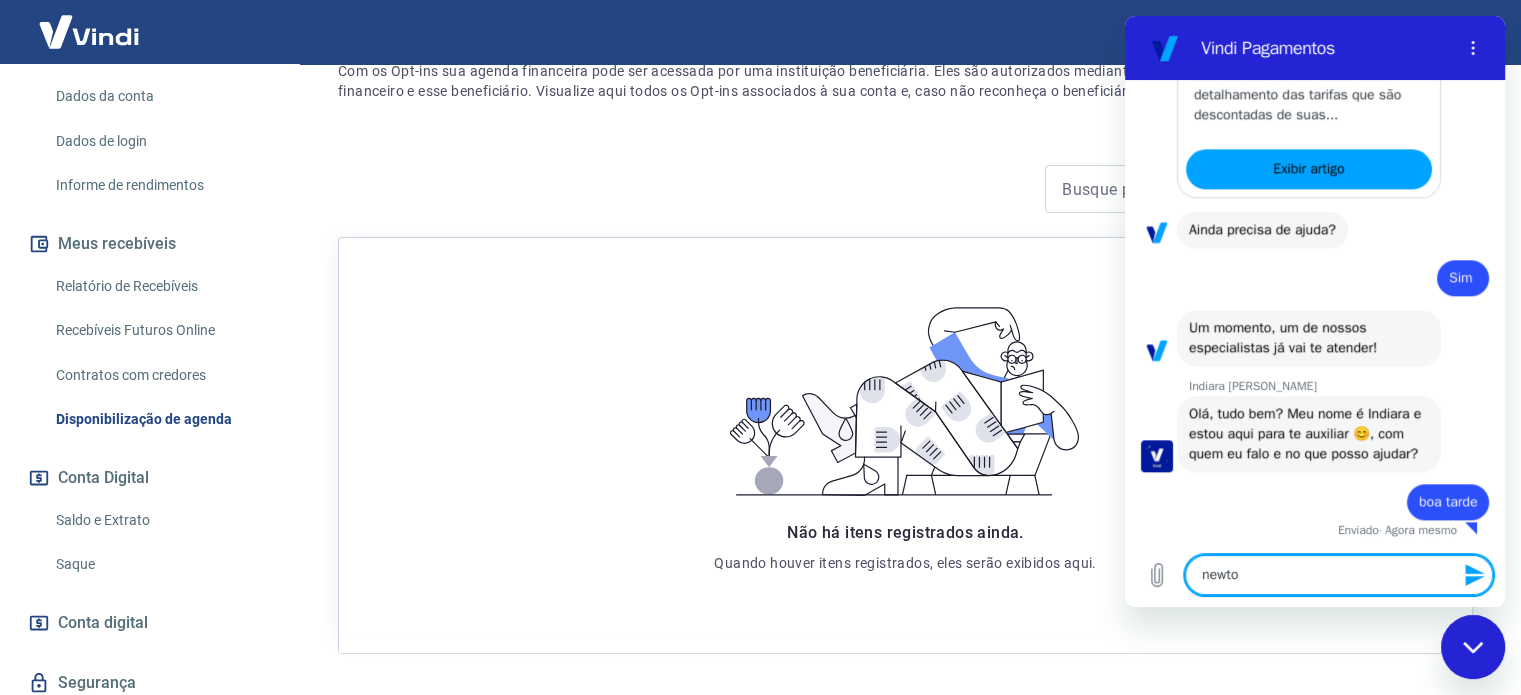 type on "x" 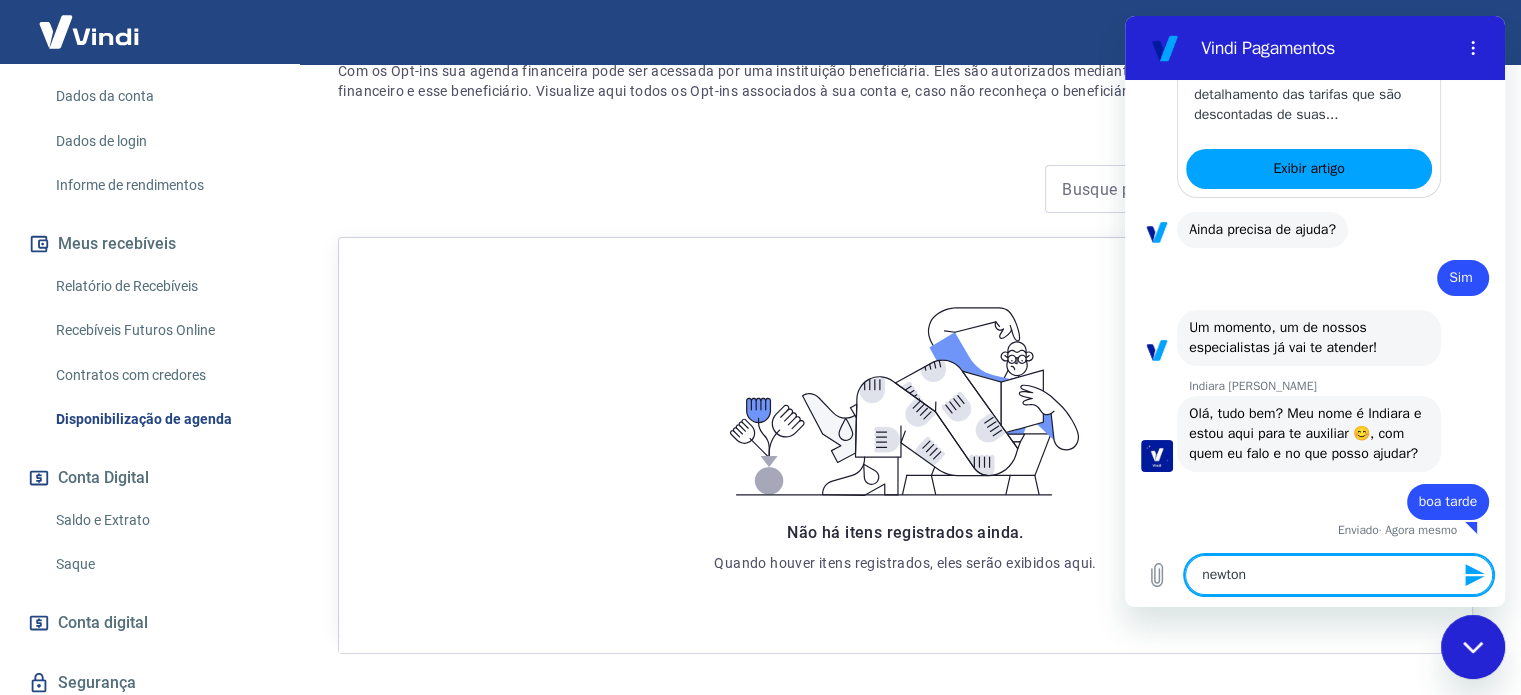 type 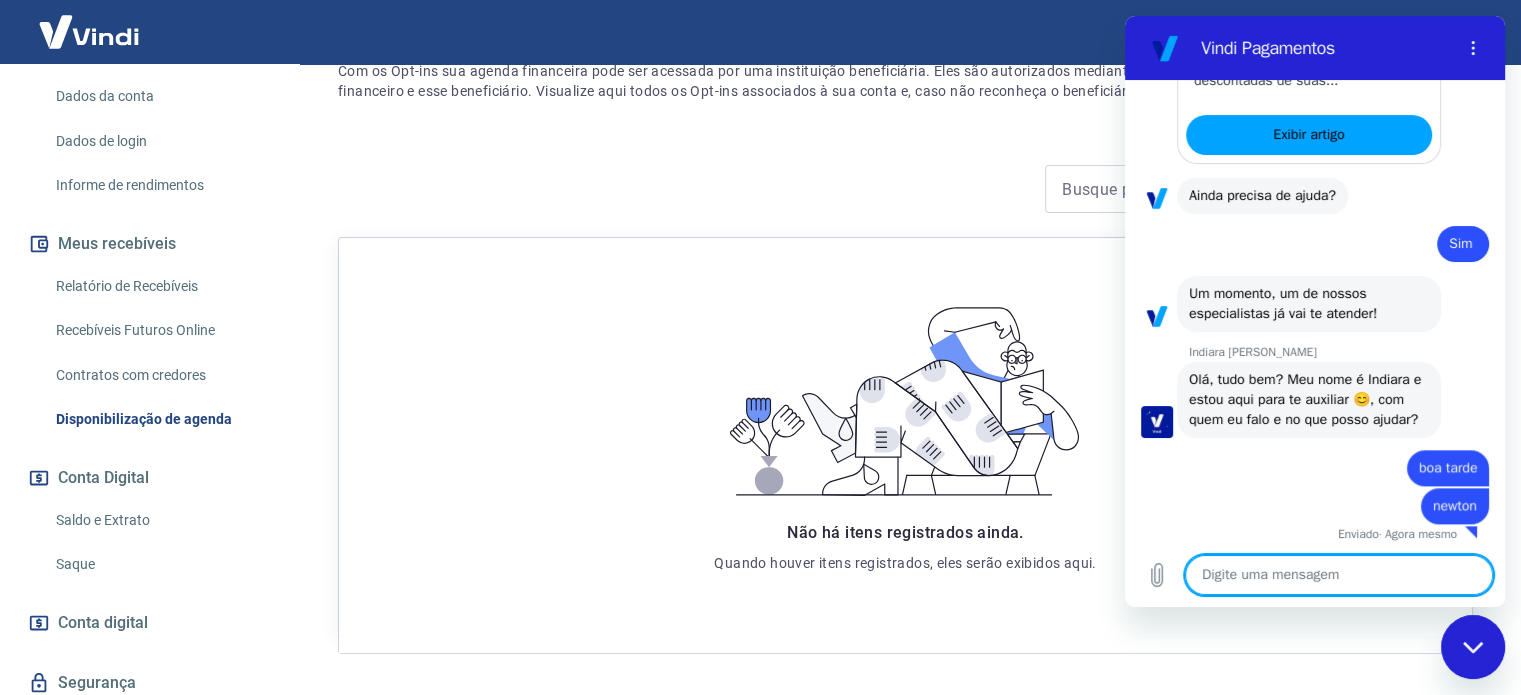 scroll, scrollTop: 2131, scrollLeft: 0, axis: vertical 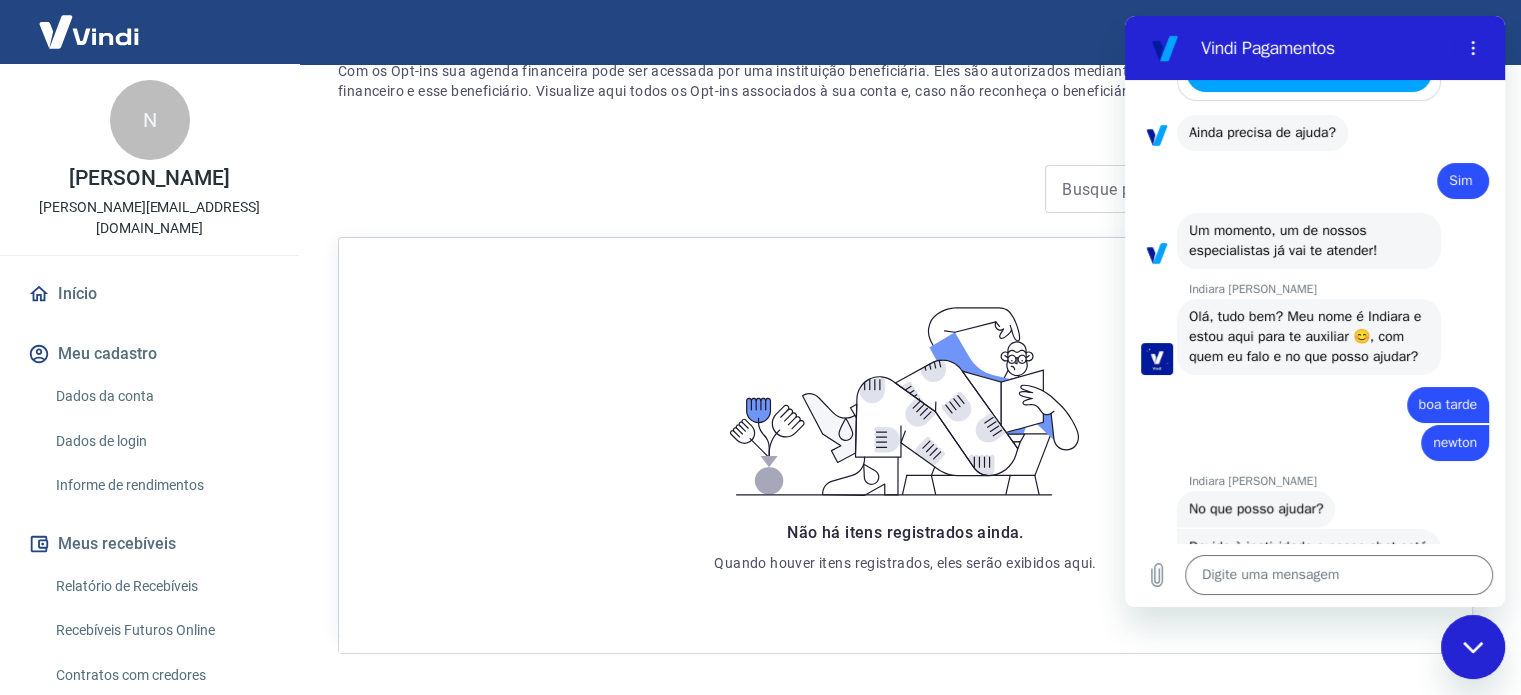 type on "x" 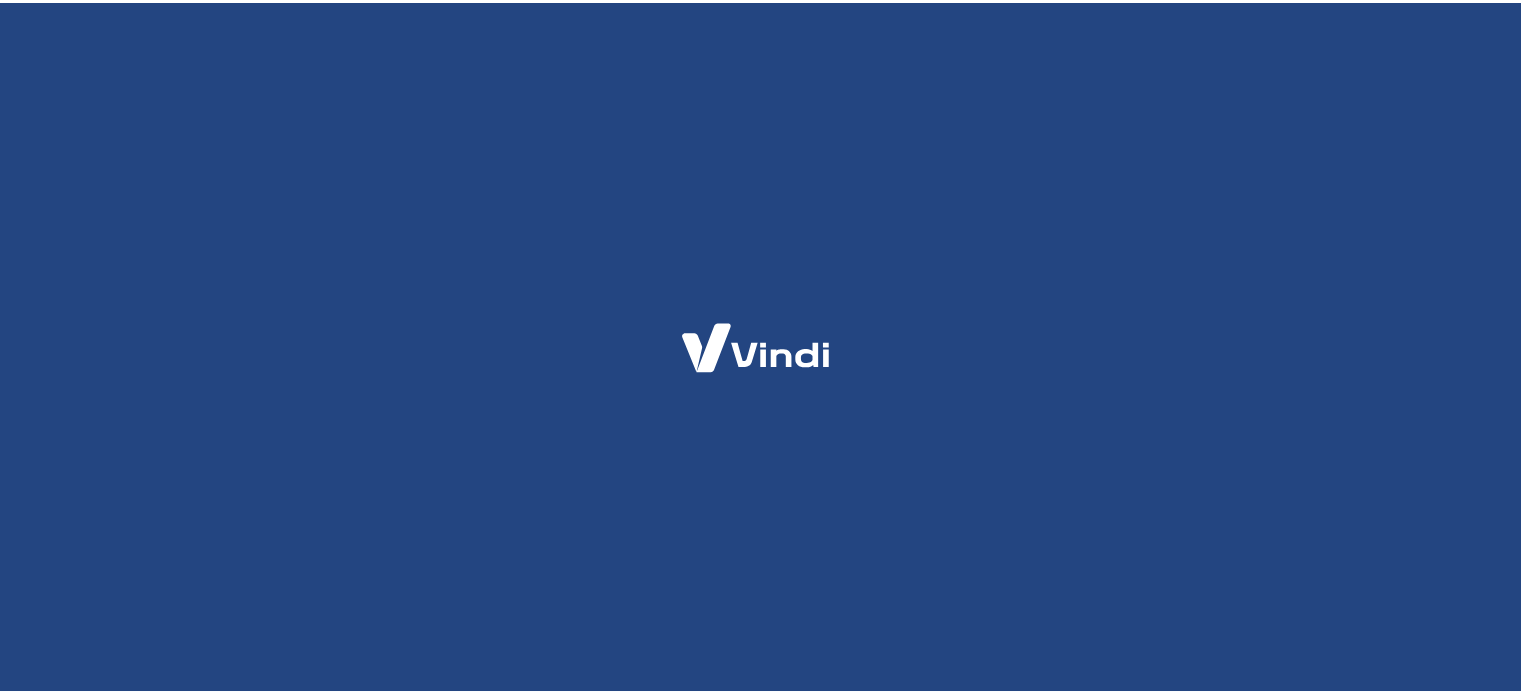 scroll, scrollTop: 0, scrollLeft: 0, axis: both 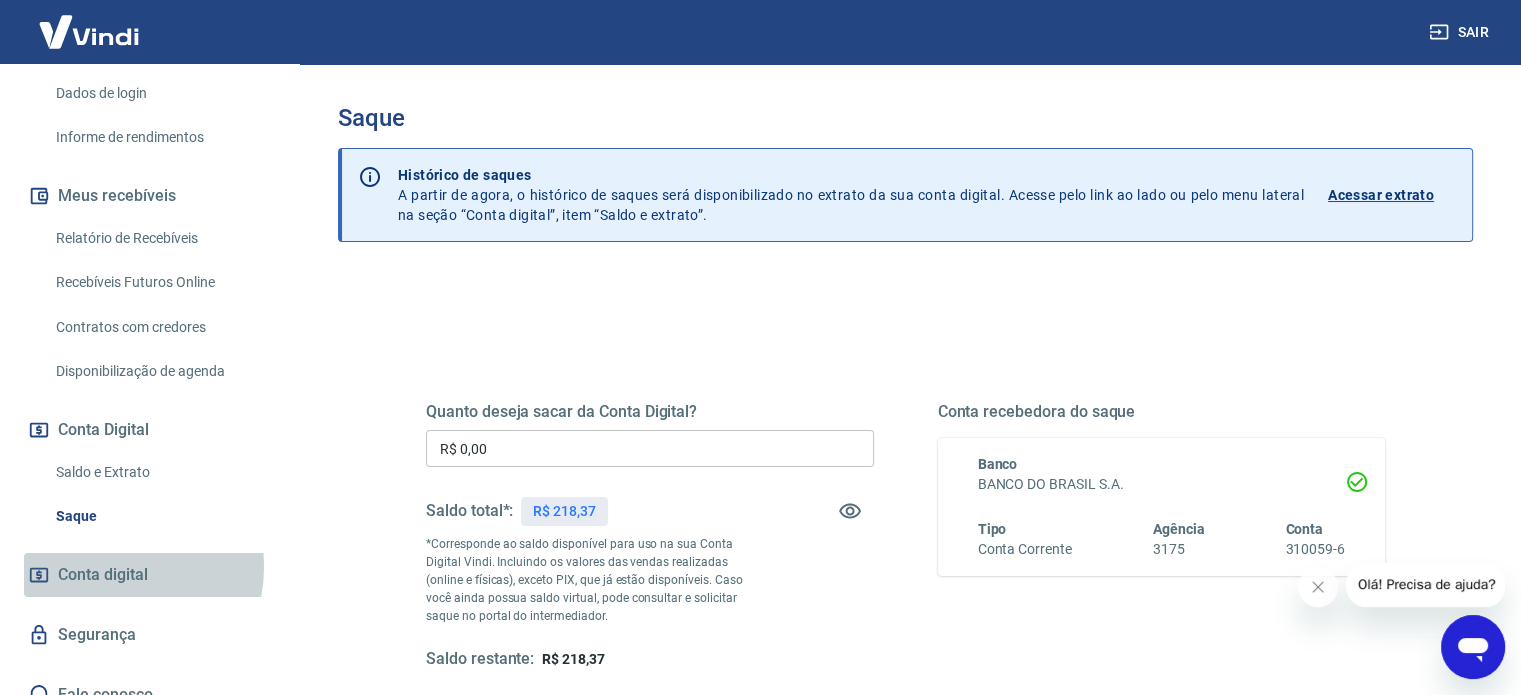 click on "Conta digital" at bounding box center (103, 575) 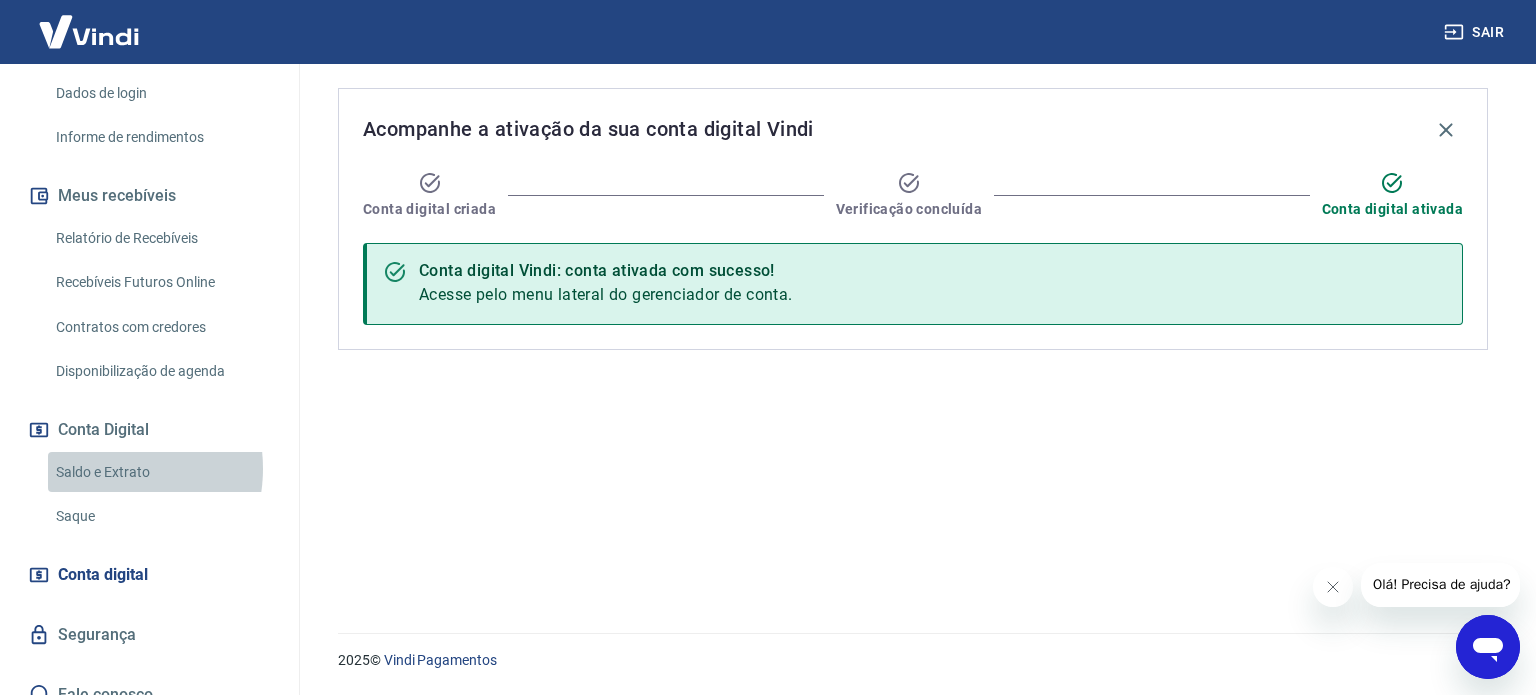 click on "Saldo e Extrato" at bounding box center (161, 472) 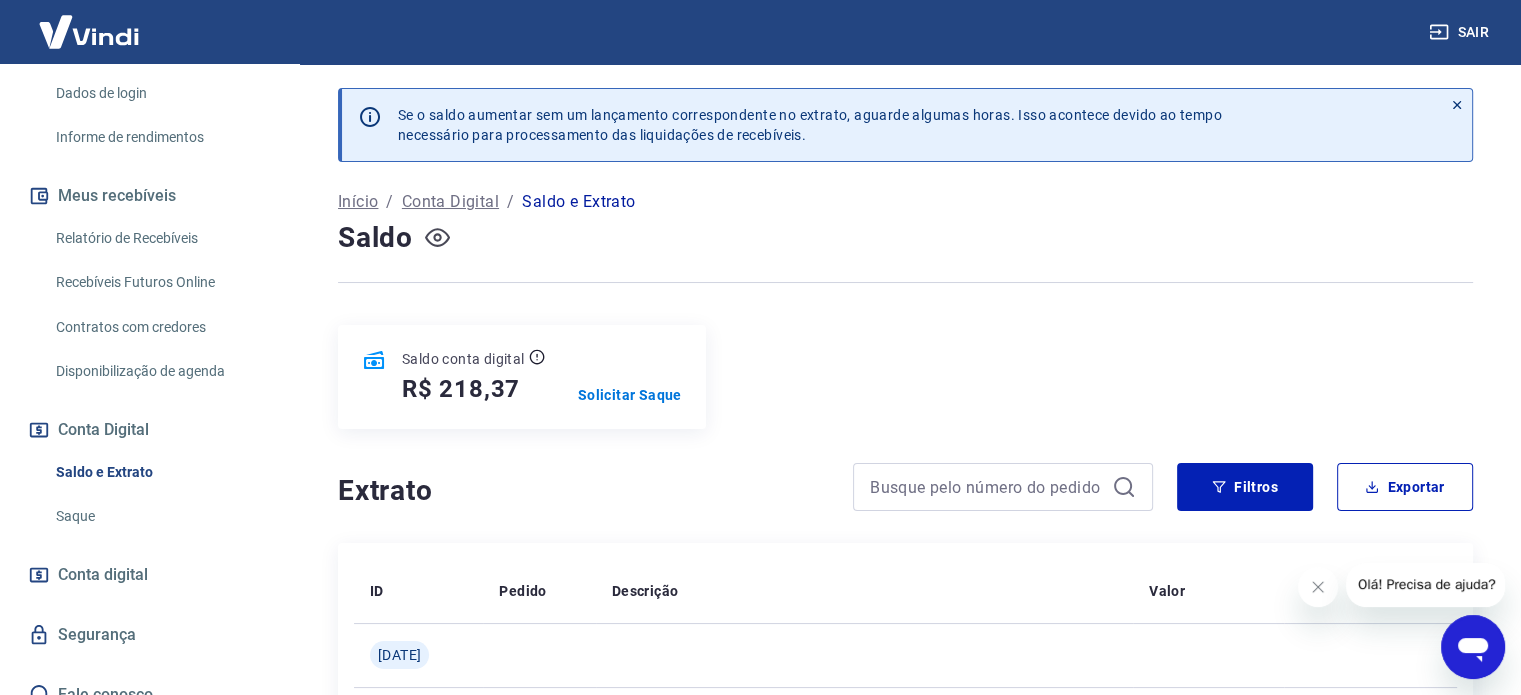 click 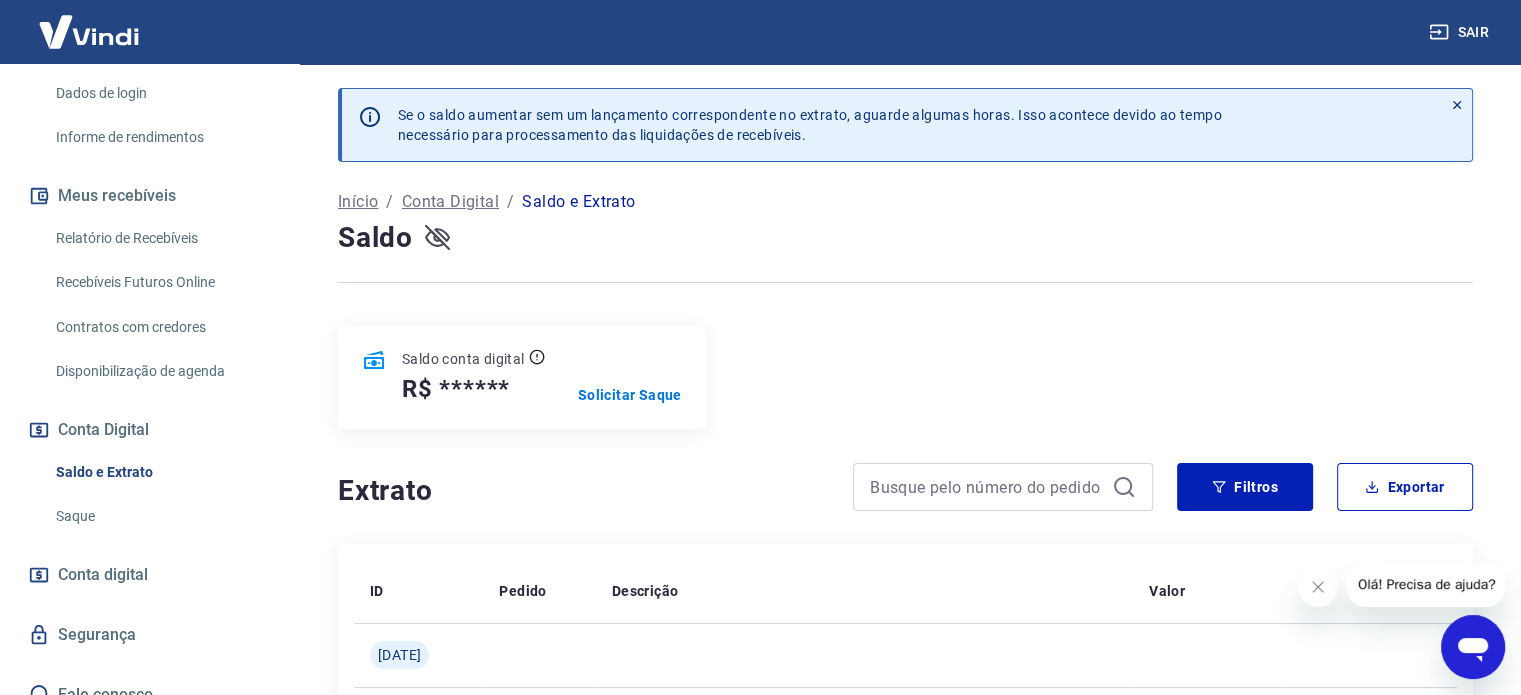 click 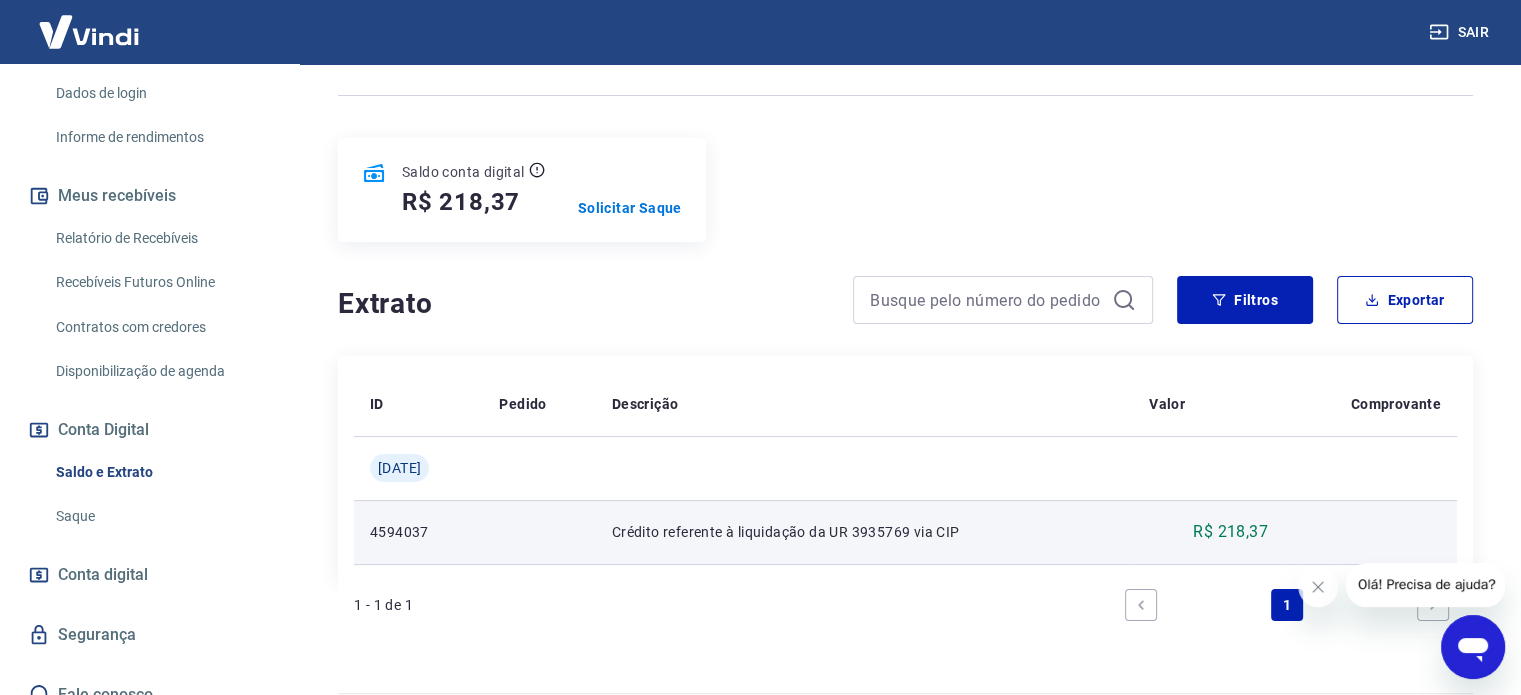 scroll, scrollTop: 146, scrollLeft: 0, axis: vertical 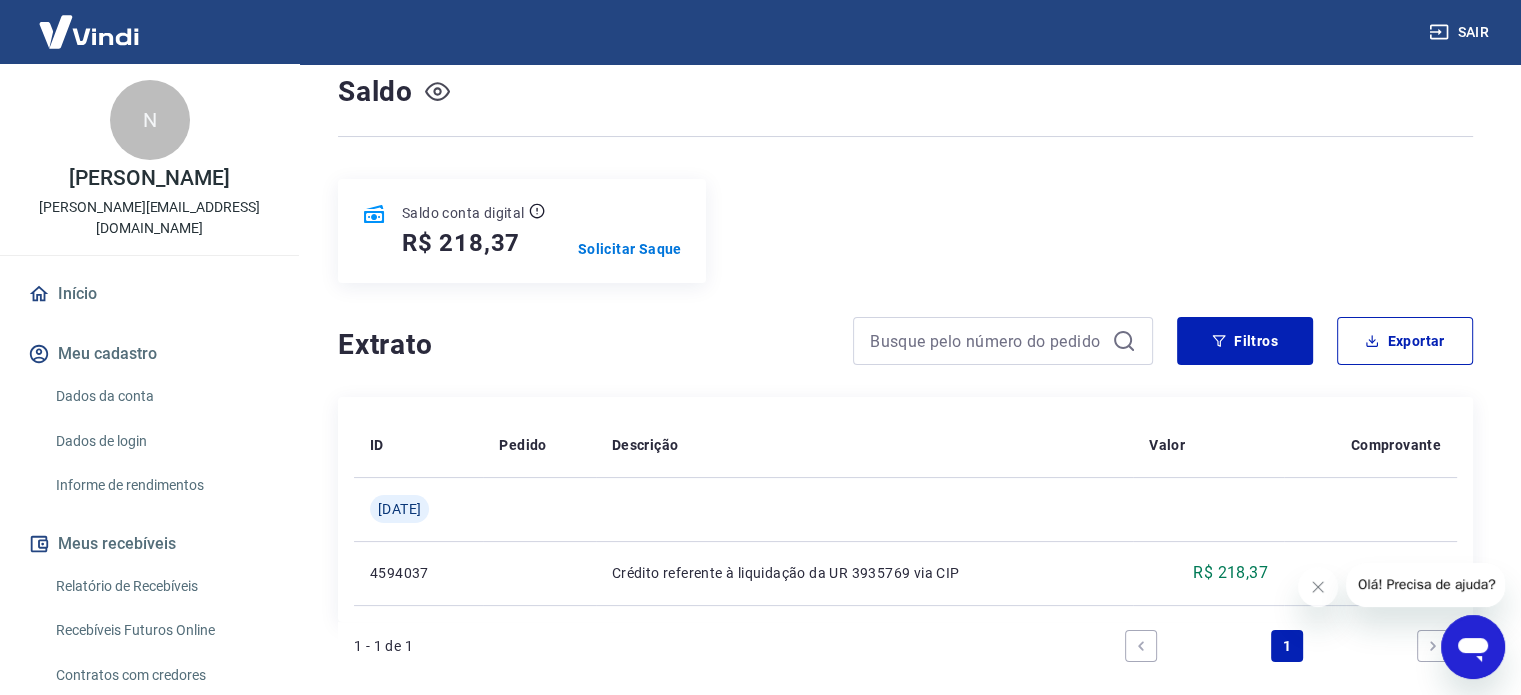 click on "Início" at bounding box center (149, 294) 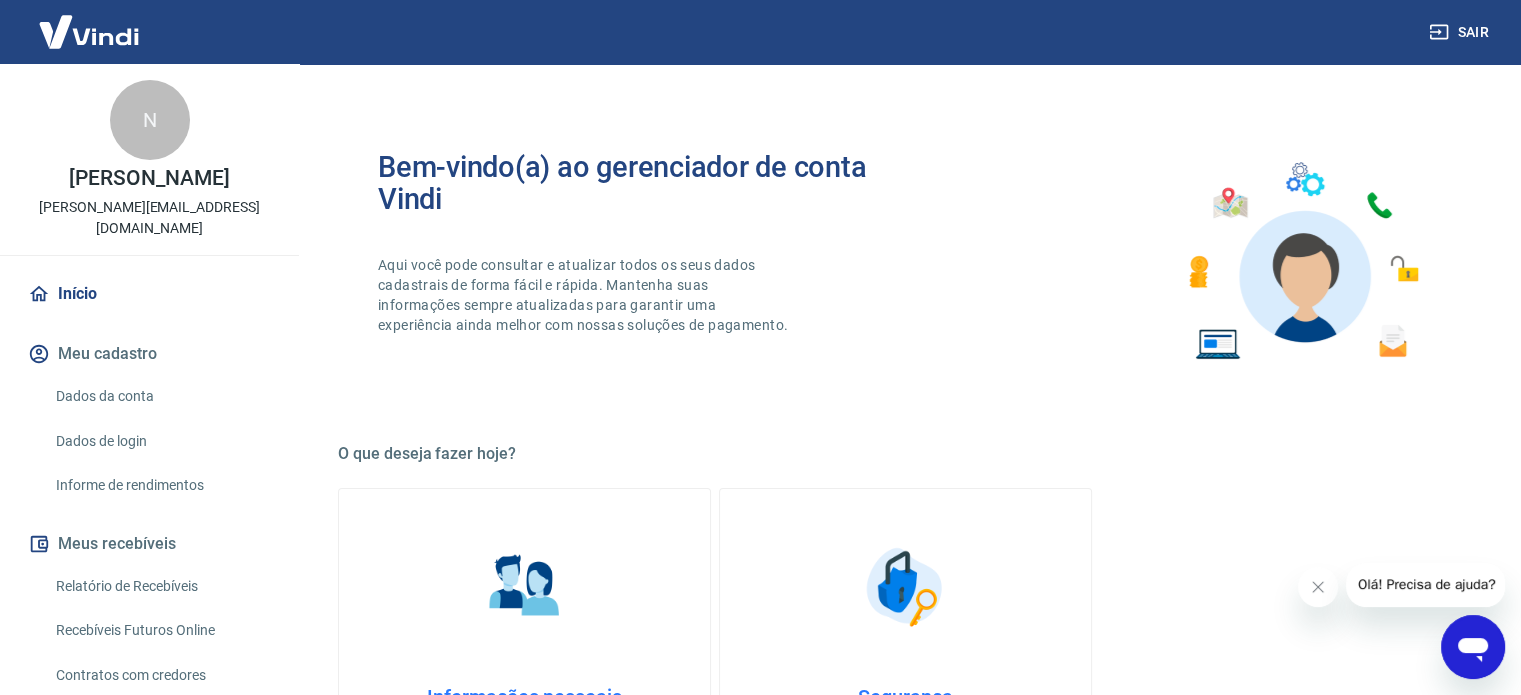 scroll, scrollTop: 0, scrollLeft: 0, axis: both 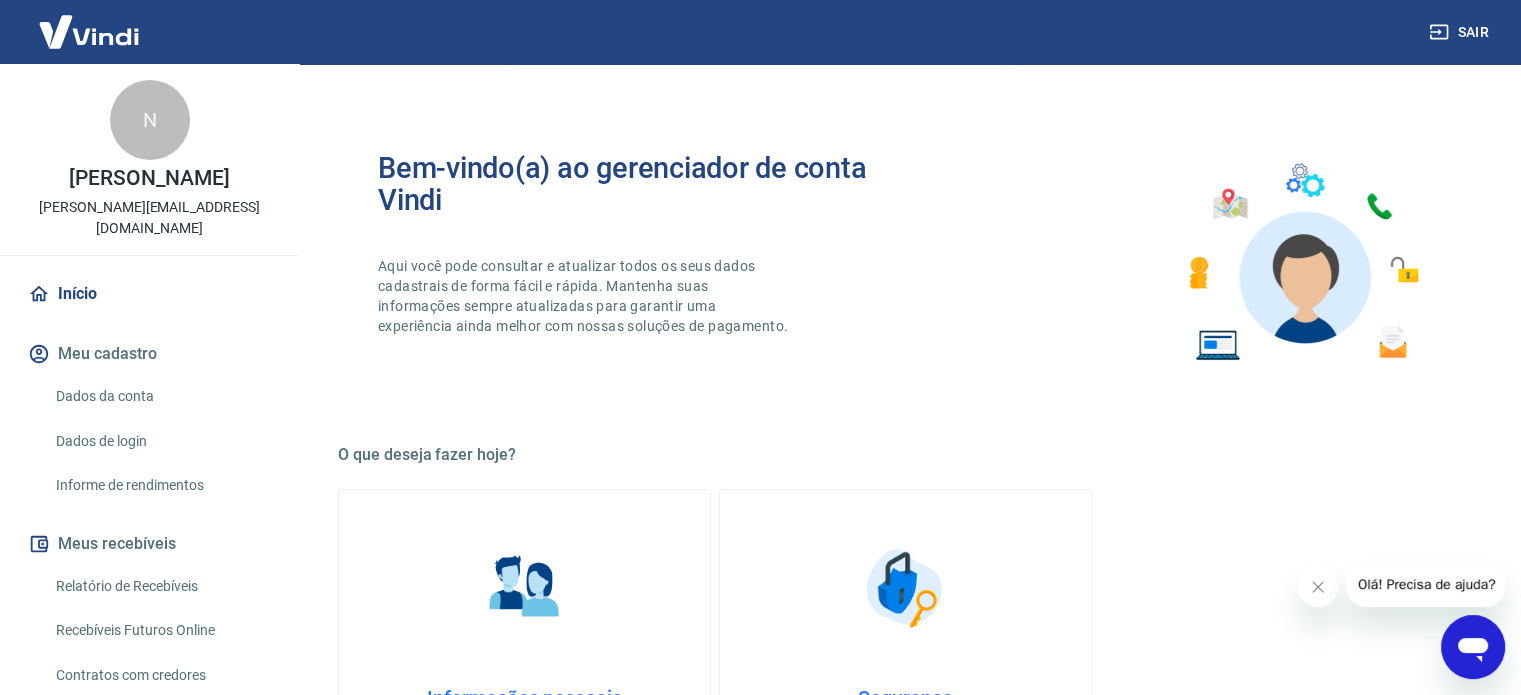click on "Dados da conta" at bounding box center (161, 396) 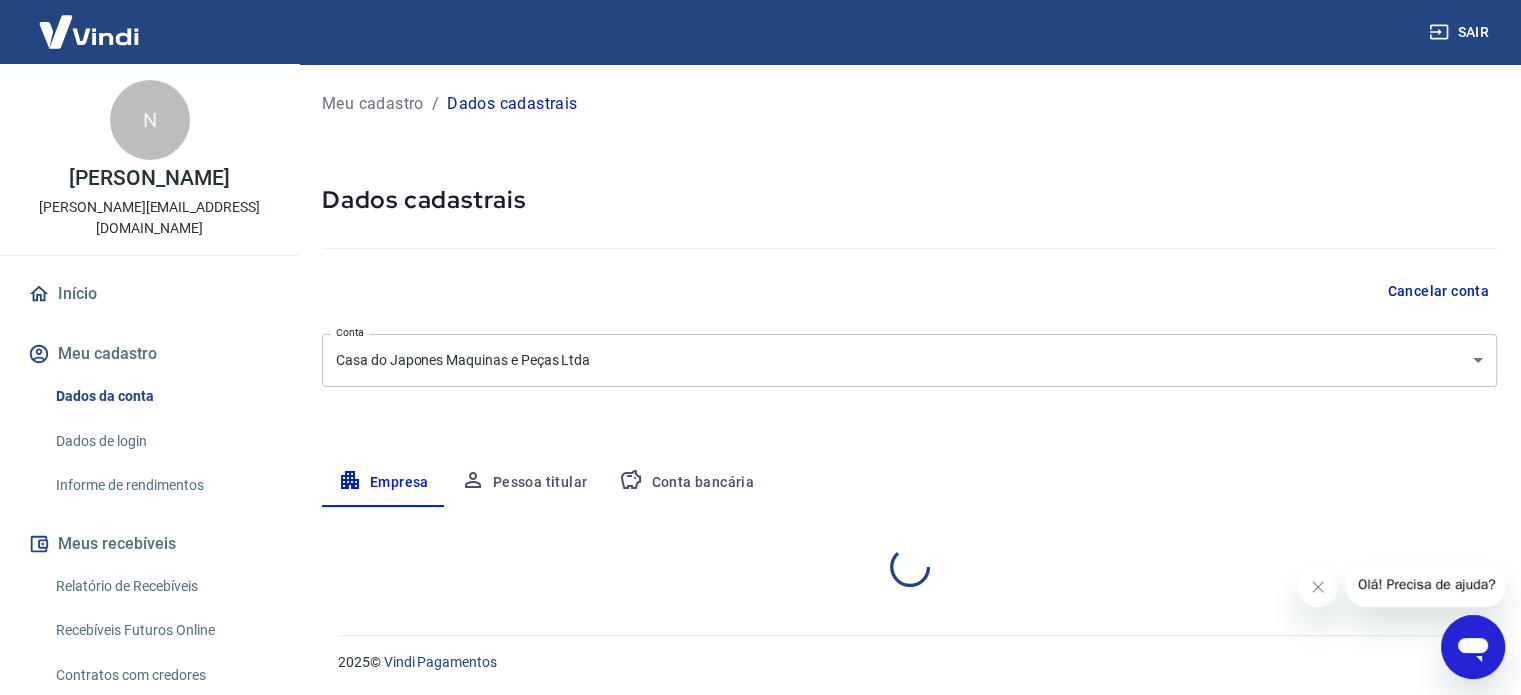 select on "BA" 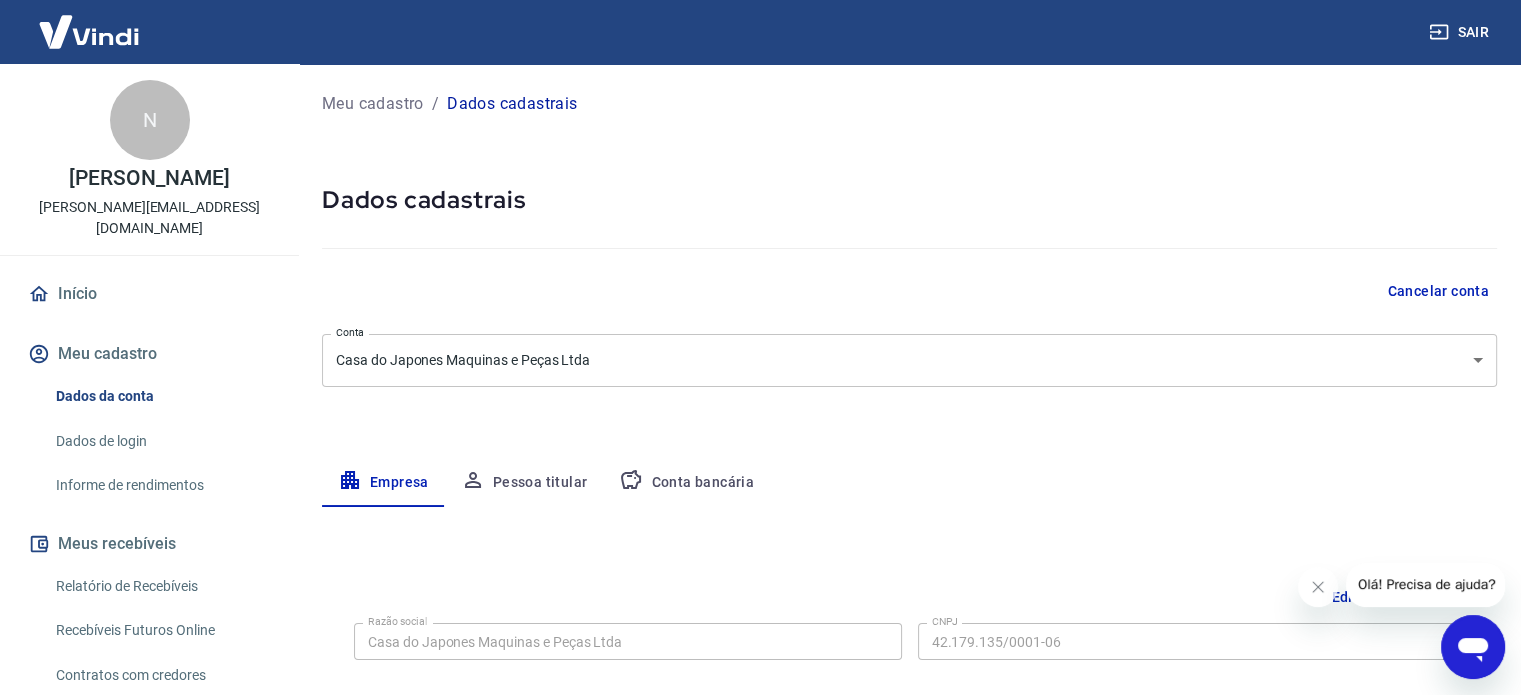 click on "Início Meu cadastro Dados da conta Dados de login Informe de rendimentos Meus recebíveis Relatório de Recebíveis Recebíveis Futuros Online Contratos com credores Disponibilização de agenda Conta Digital Saldo e Extrato Saque Conta digital Segurança Fale conosco" at bounding box center (149, 668) 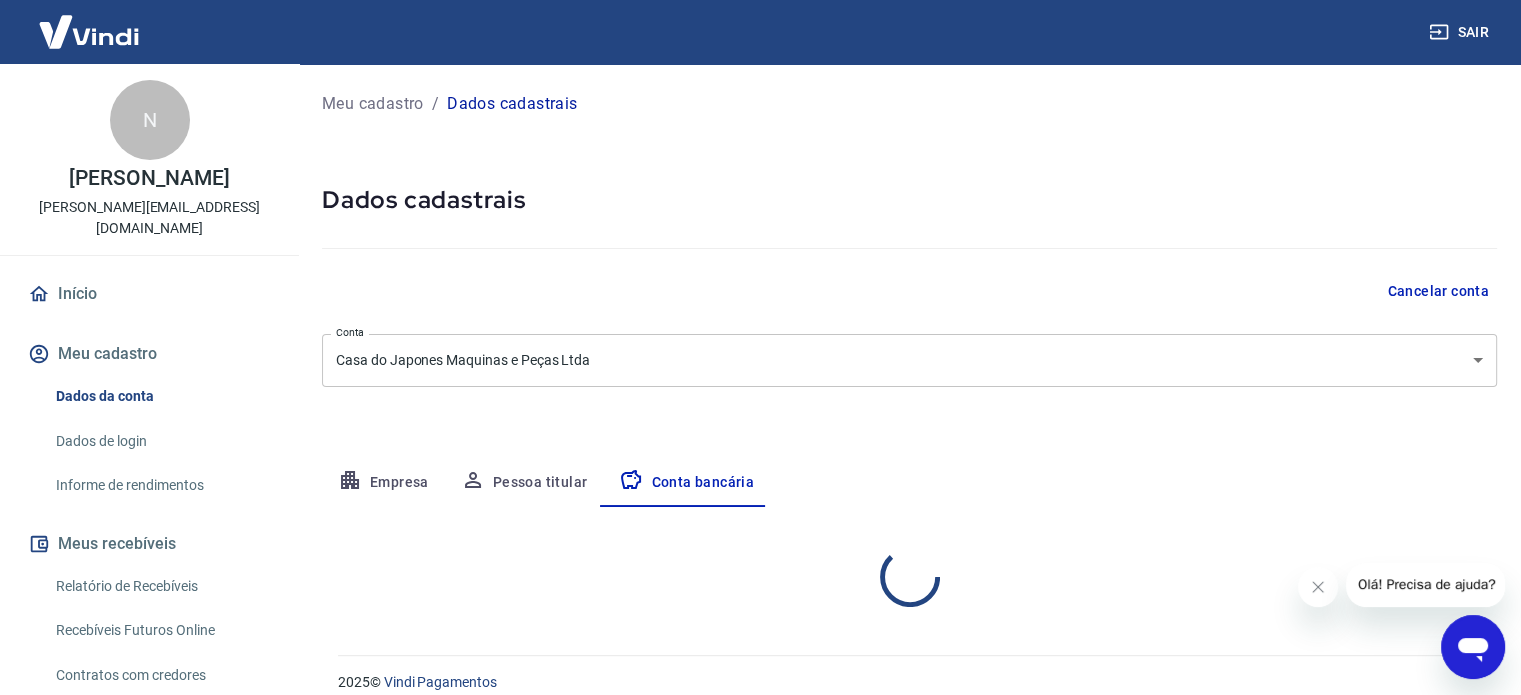 select on "1" 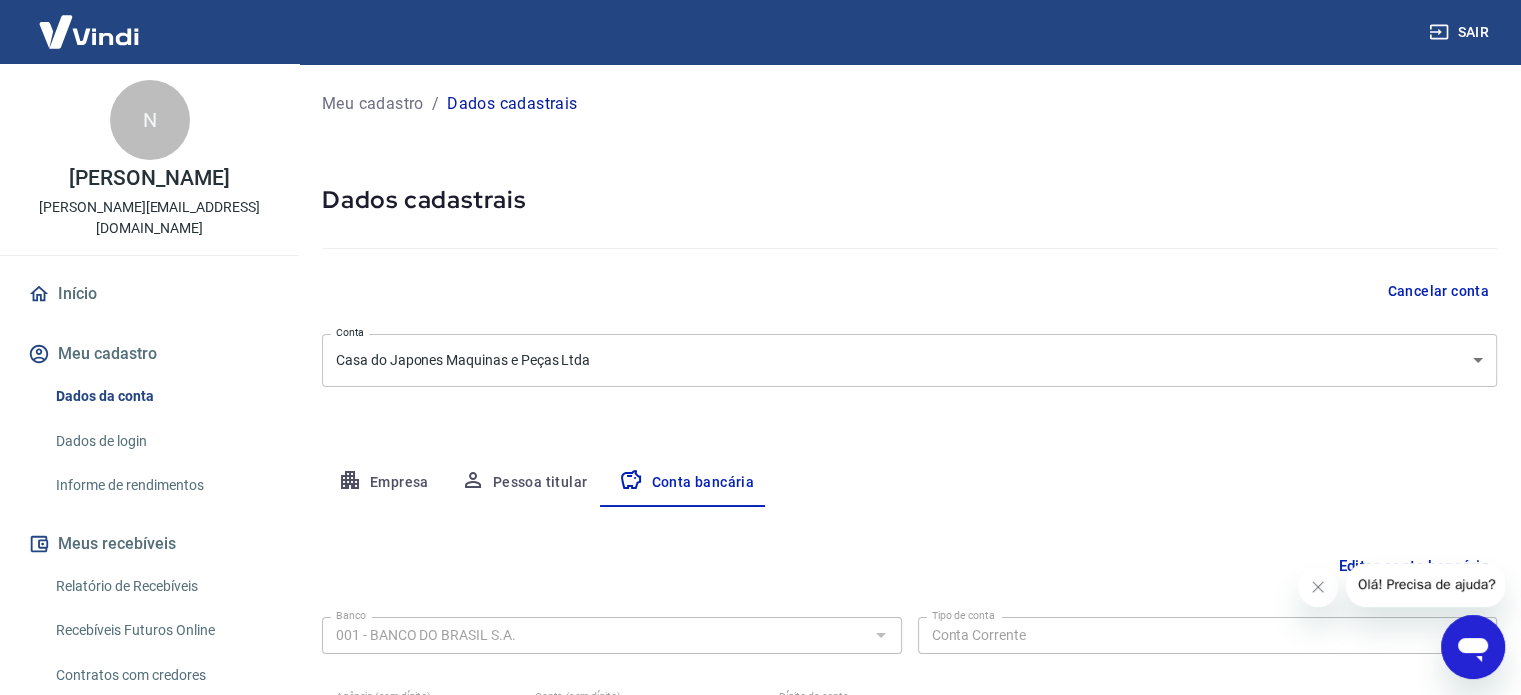 scroll, scrollTop: 215, scrollLeft: 0, axis: vertical 